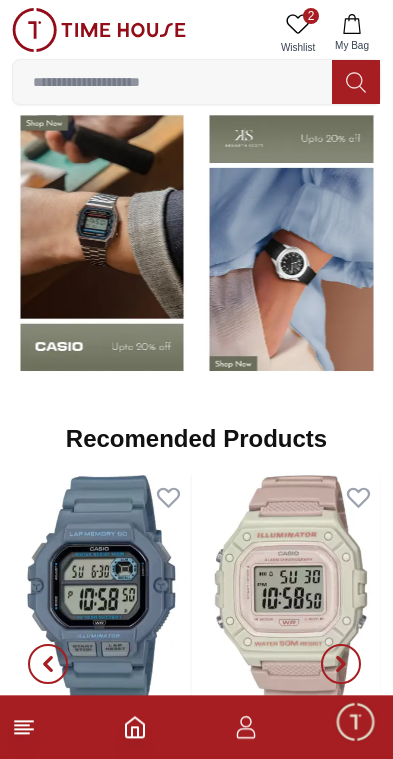 scroll, scrollTop: 1593, scrollLeft: 0, axis: vertical 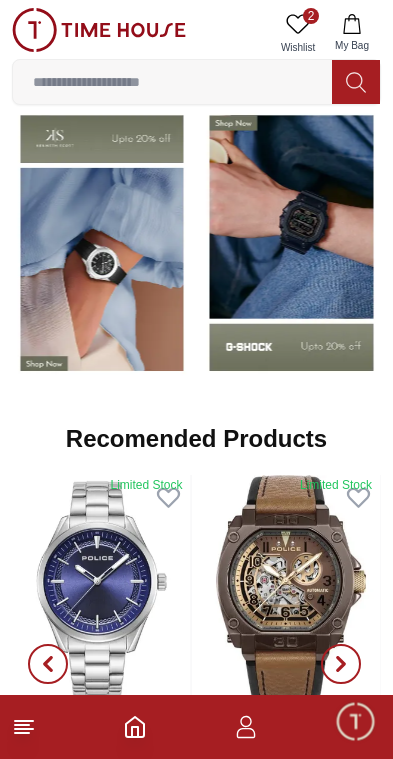 click at bounding box center [102, 243] 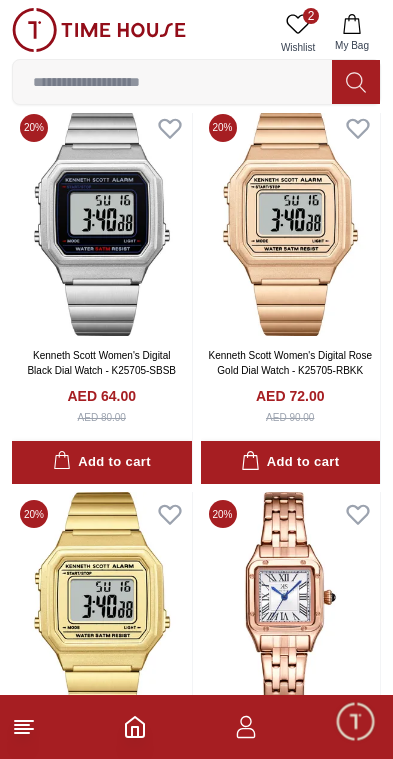 scroll, scrollTop: 634, scrollLeft: 0, axis: vertical 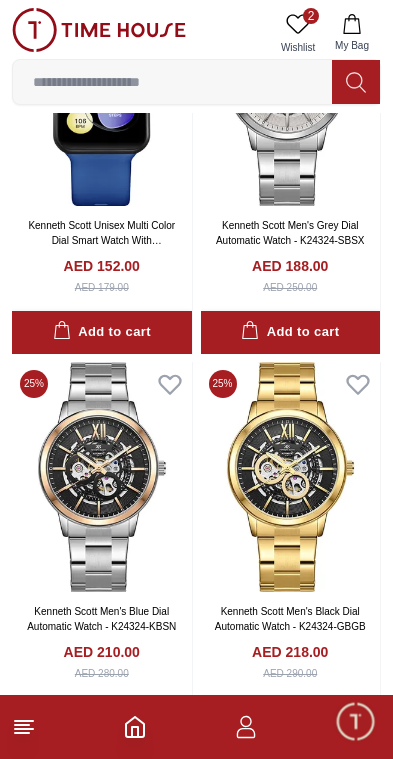 click 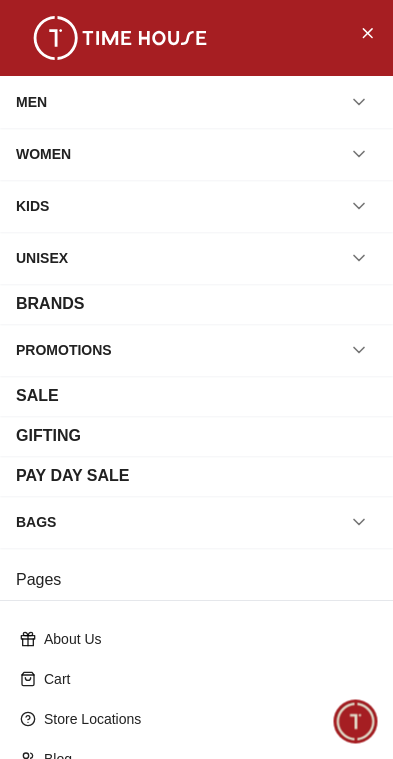 click on "BRANDS" at bounding box center (50, 304) 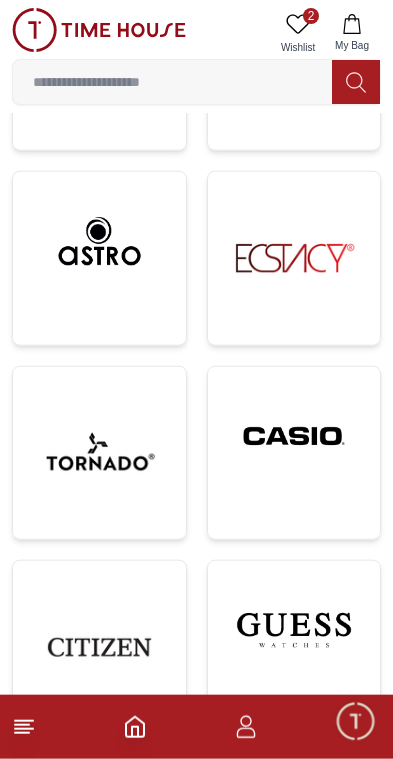 scroll, scrollTop: 704, scrollLeft: 0, axis: vertical 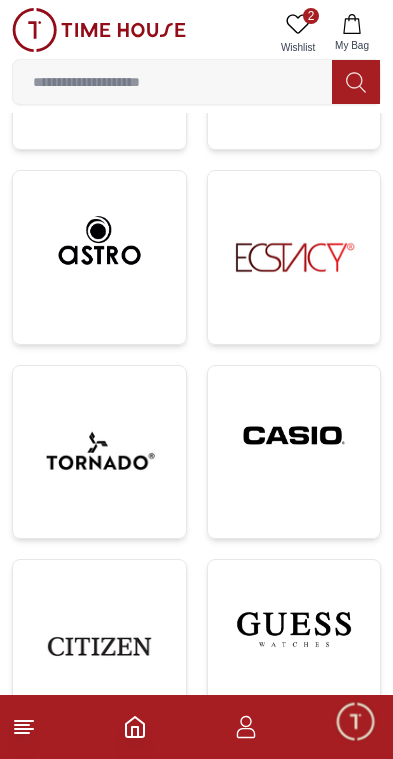 click at bounding box center (294, 435) 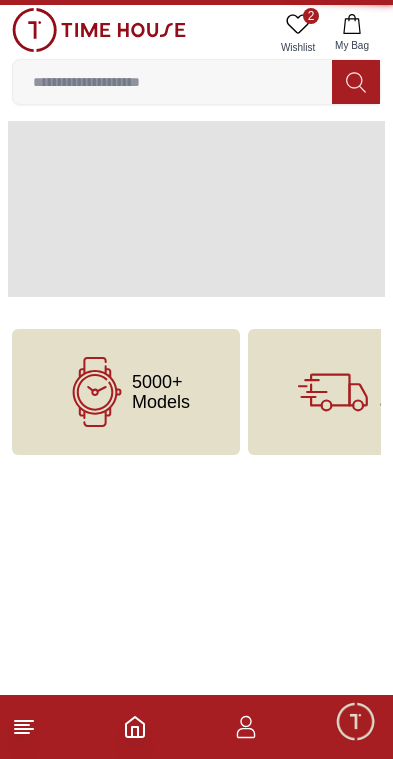 scroll, scrollTop: 0, scrollLeft: 0, axis: both 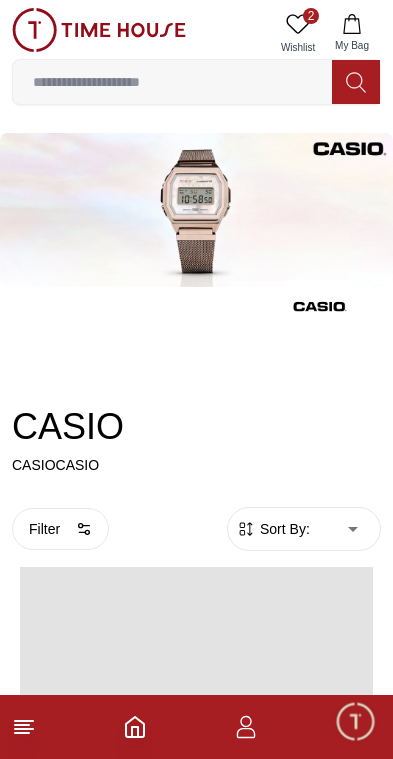click on "CASIOCASIO" at bounding box center [196, 465] 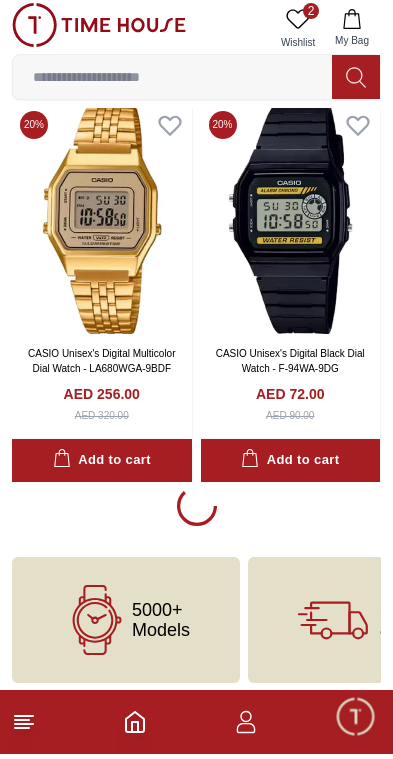 scroll, scrollTop: 3947, scrollLeft: 0, axis: vertical 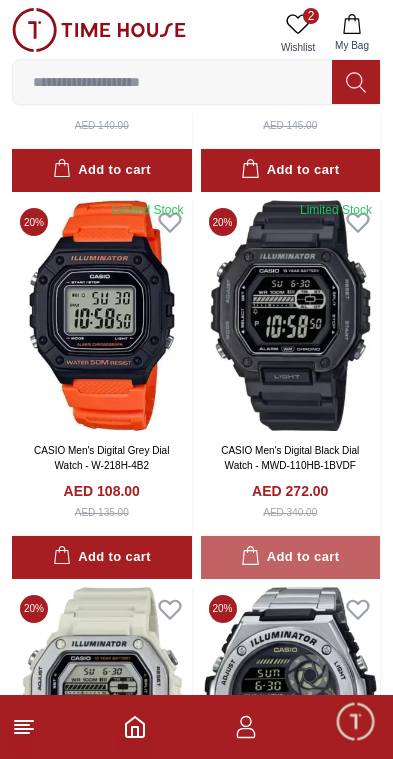 click on "Add to cart" at bounding box center (290, 557) 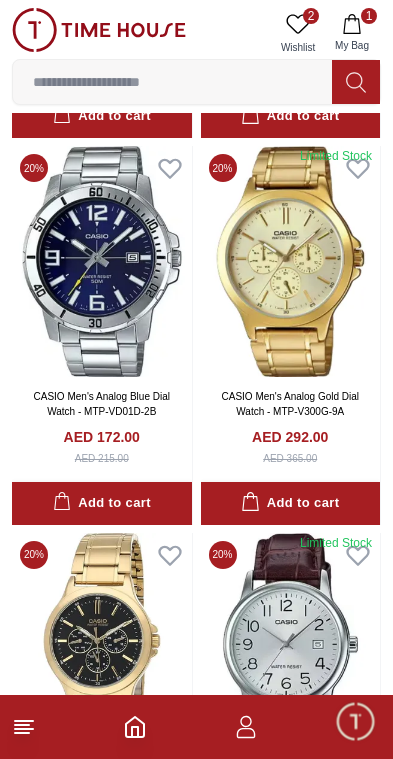 scroll, scrollTop: 13969, scrollLeft: 0, axis: vertical 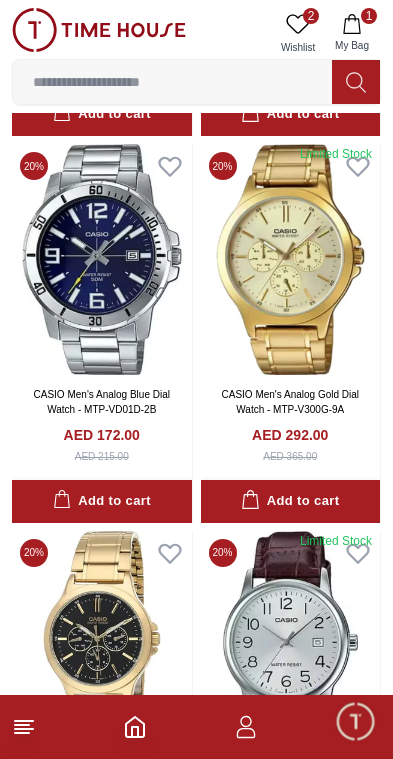 click on "Add to cart" at bounding box center (102, 501) 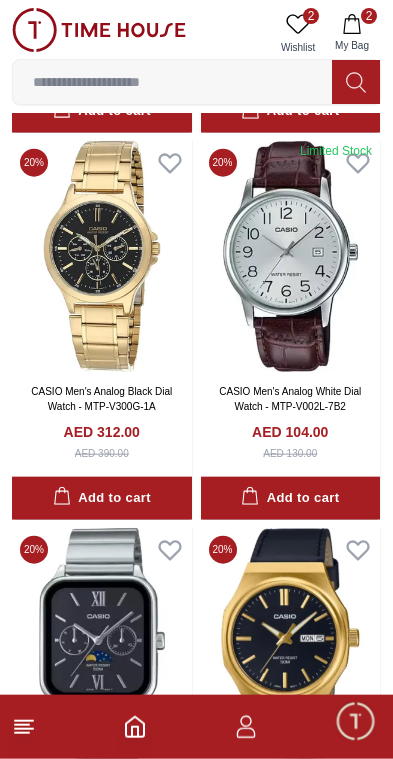 scroll, scrollTop: 14374, scrollLeft: 0, axis: vertical 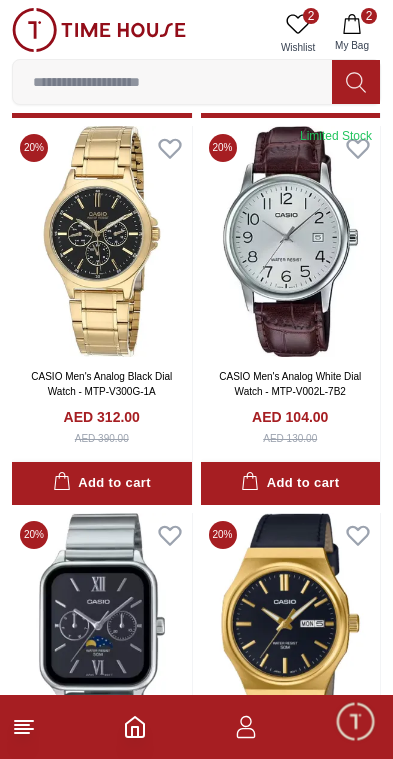 click on "Add to cart" at bounding box center (290, 483) 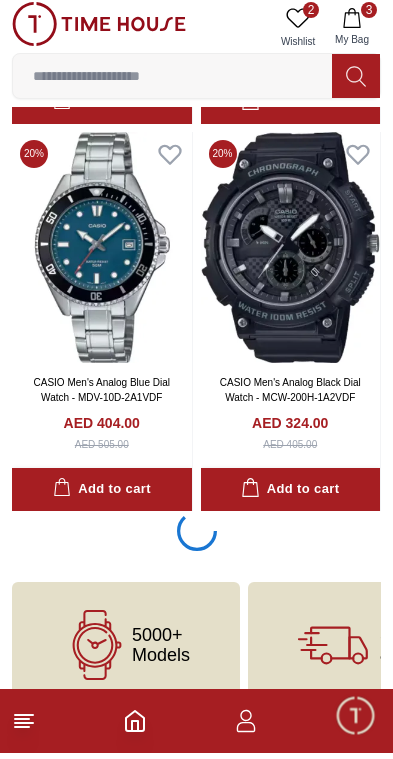 scroll, scrollTop: 19385, scrollLeft: 0, axis: vertical 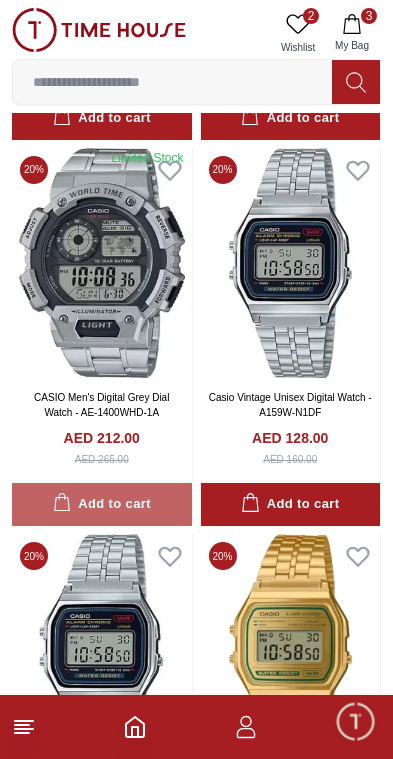 click 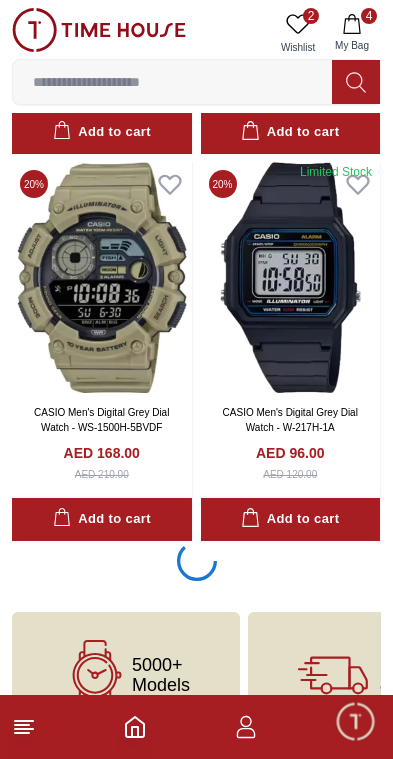 scroll, scrollTop: 27104, scrollLeft: 0, axis: vertical 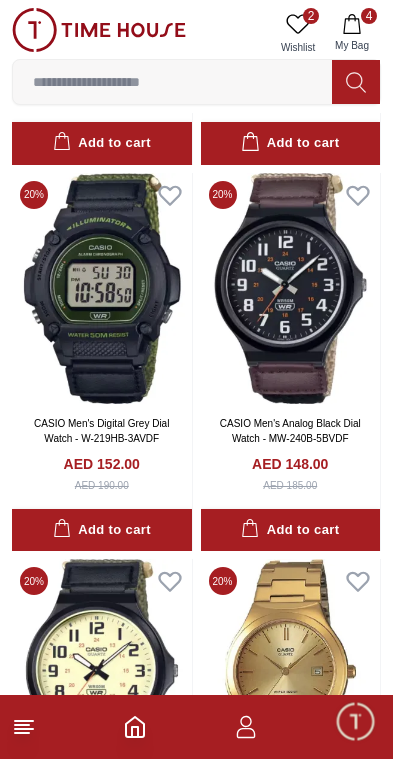 click on "Add to cart" at bounding box center [290, 530] 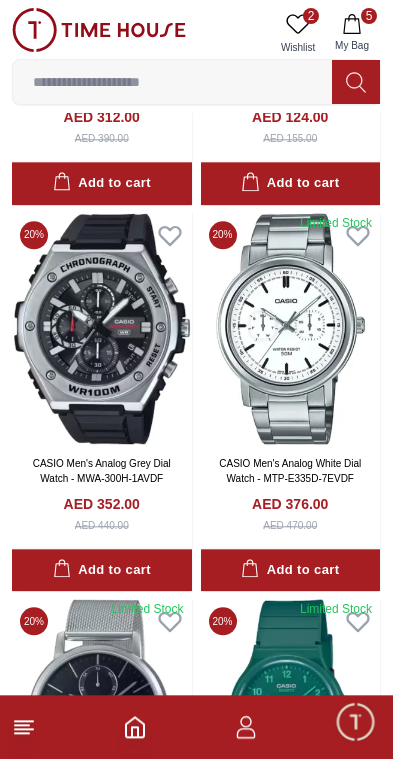 scroll, scrollTop: 30145, scrollLeft: 0, axis: vertical 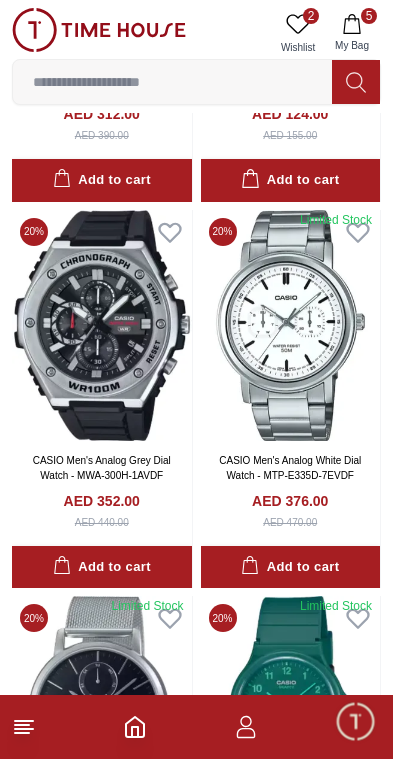 click on "Add to cart" at bounding box center (102, 567) 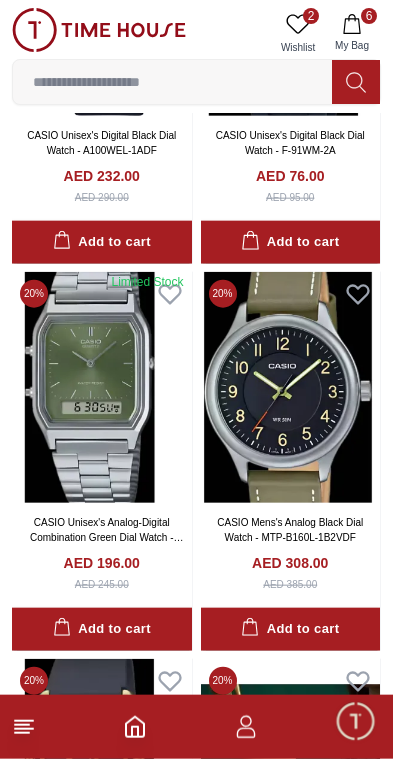 scroll, scrollTop: 39757, scrollLeft: 0, axis: vertical 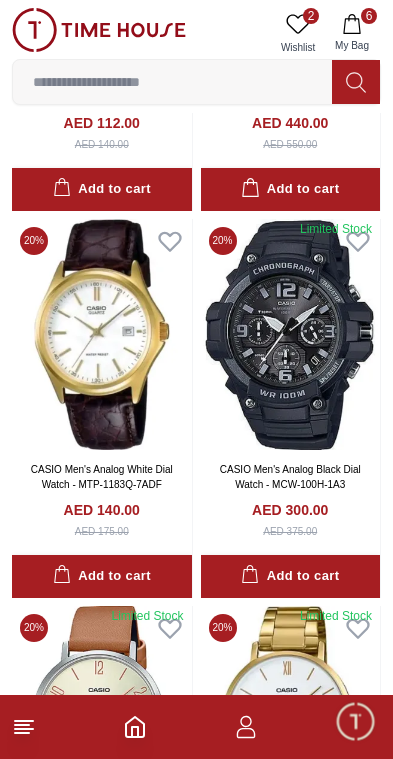 click on "Add to cart" at bounding box center [102, 576] 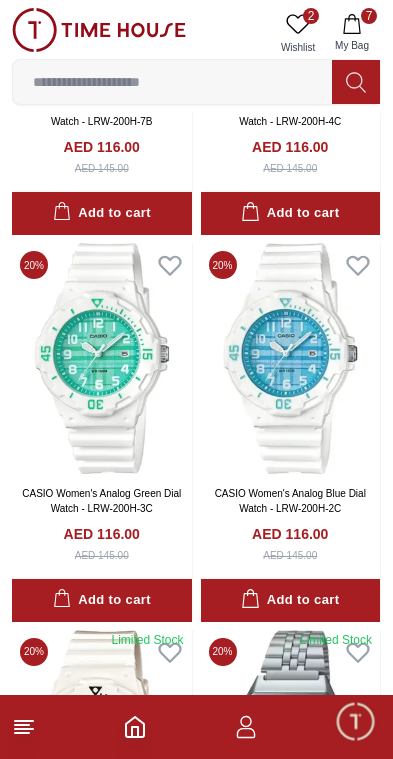 scroll, scrollTop: 46051, scrollLeft: 0, axis: vertical 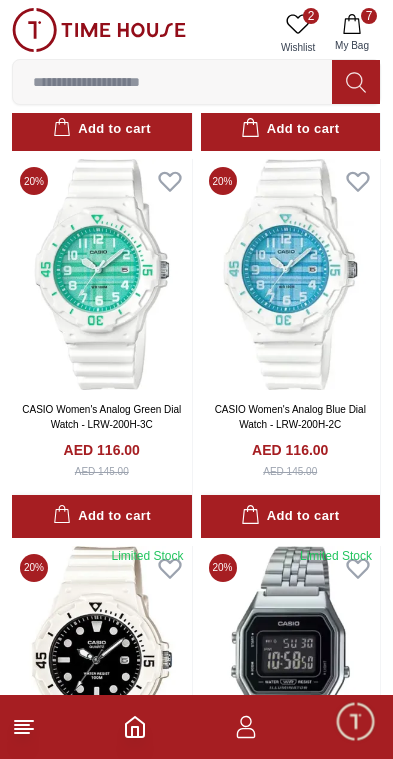 click on "Add to cart" at bounding box center (290, 516) 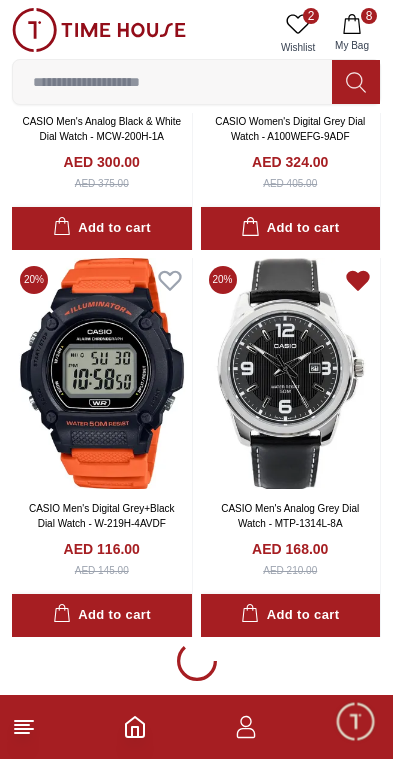 scroll, scrollTop: 50207, scrollLeft: 0, axis: vertical 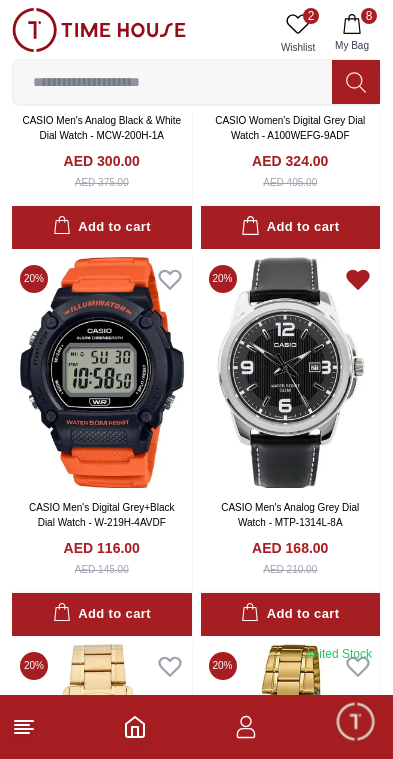 click 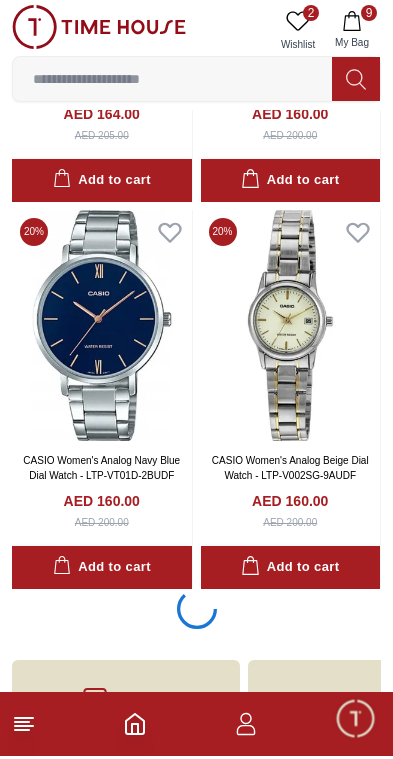 scroll, scrollTop: 57981, scrollLeft: 0, axis: vertical 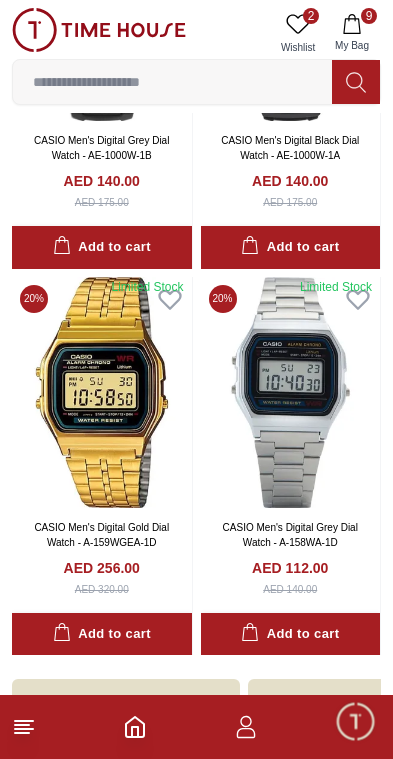 click 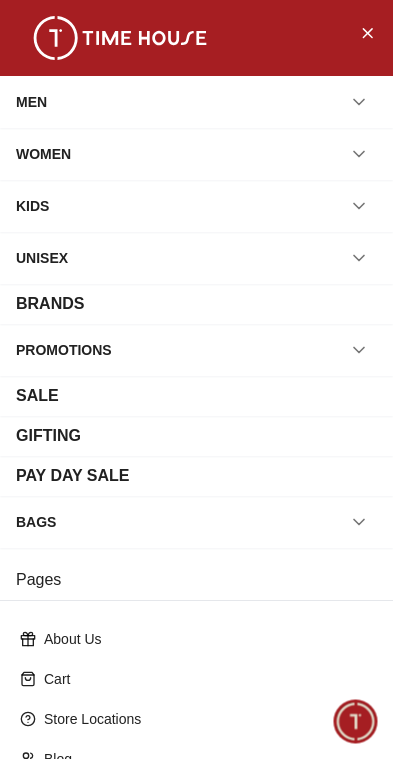 click on "BRANDS" at bounding box center (196, 304) 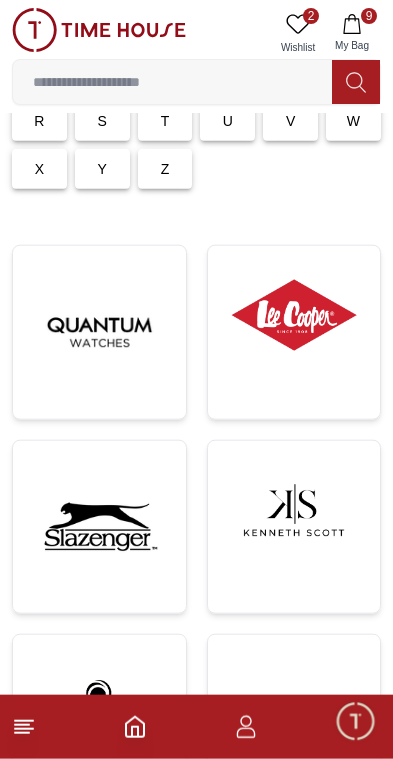 scroll, scrollTop: 242, scrollLeft: 0, axis: vertical 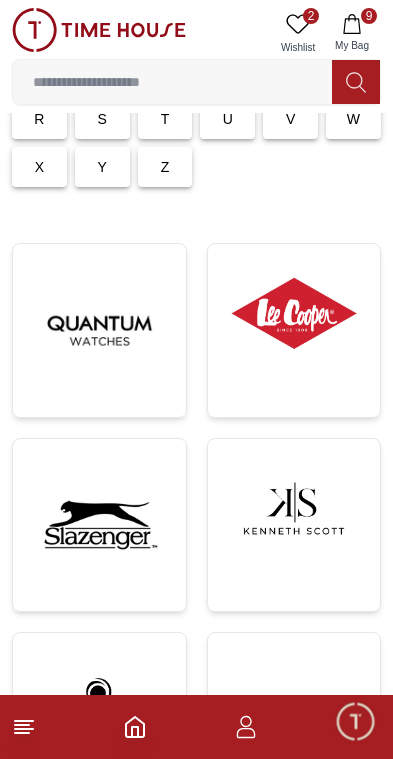 click at bounding box center [99, 330] 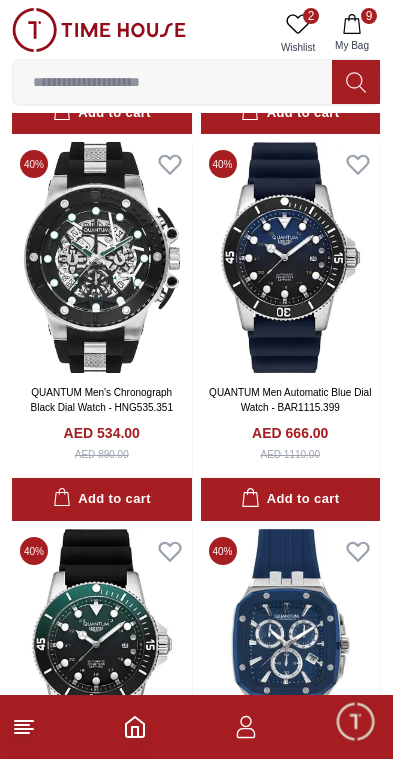 scroll, scrollTop: 4075, scrollLeft: 0, axis: vertical 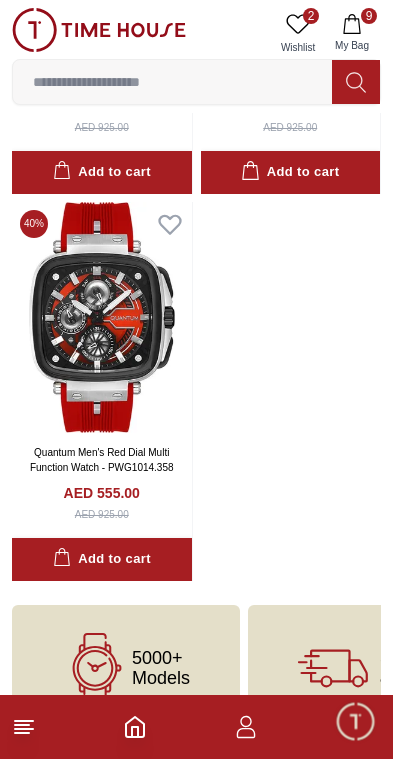 click 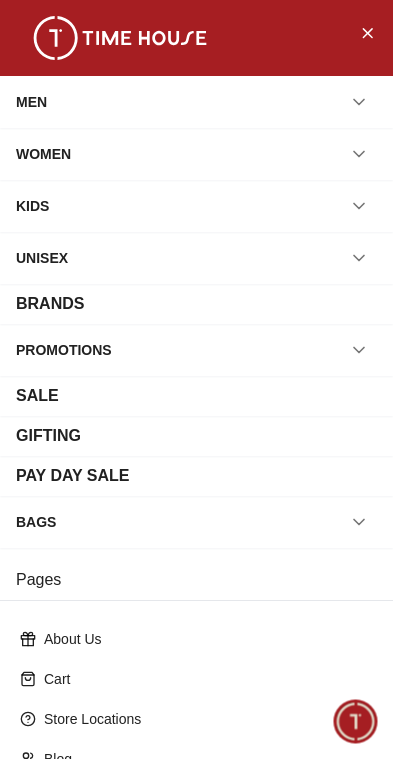 click at bounding box center [359, 102] 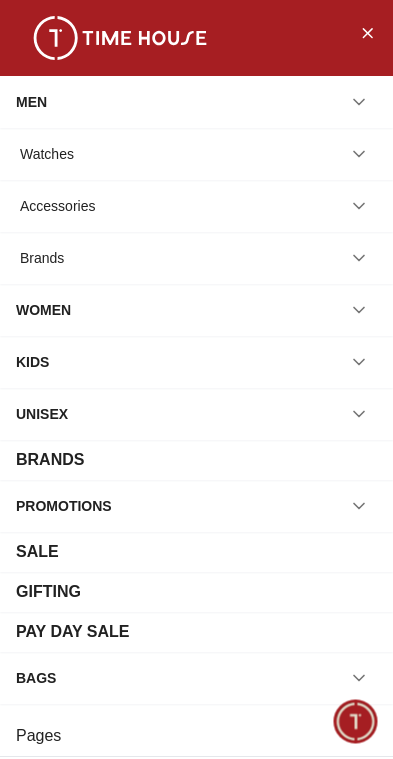click at bounding box center (359, 154) 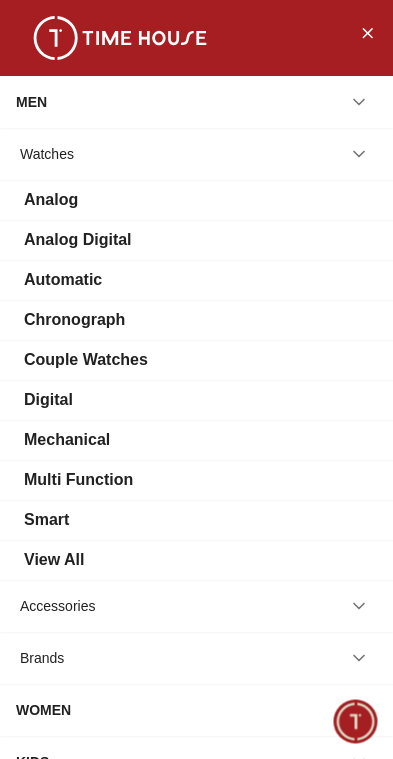 click on "Mechanical" at bounding box center (196, 440) 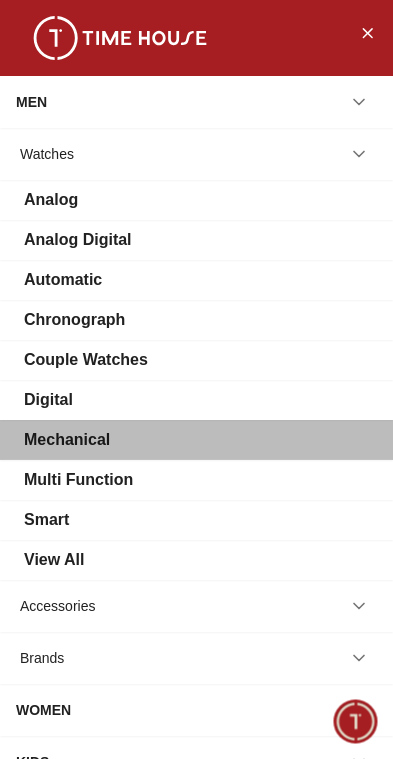 click on "Mechanical" at bounding box center (196, 440) 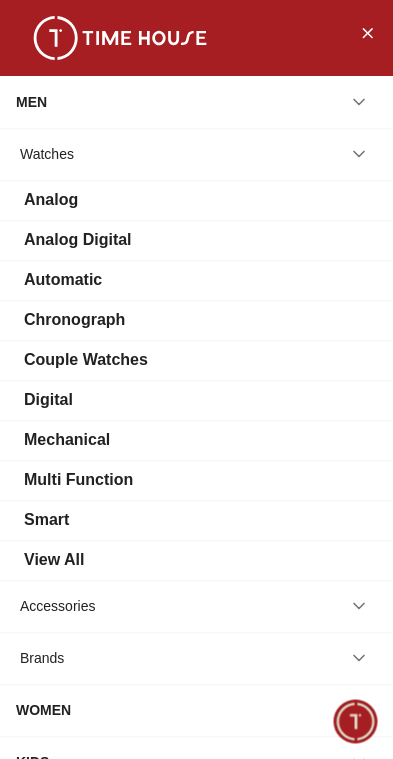 click on "Mechanical" at bounding box center [67, 440] 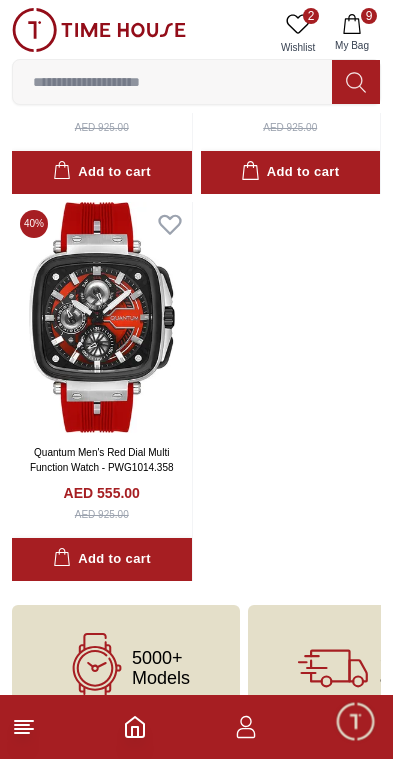 click on "100% Genuine products with International Warranty Shop From UAE | العربية |     Currency    | 2 Wishlist 9 My Bag Help Our Stores My Account 2 Wishlist 9 My Bag Home Quantum Quantum Quantum is a contemporary watch brand renowned for its fusion of cutting-edge technology and elegant design. Each timepiece from Quantum embodies precision craftsmanship, featuring advanced materials and innovative functionalities tailored for modern lifestyles. Embracing both style and functionality, Quantum watches redefine timekeeping with a seamless blend of sophistication and performance.    Filter By Clear Color Black Green Blue Red Dark Blue Grey Black / Black Black / Rose Gold Brown Black /Rose Gold Black /Grey Black /Red Black /Black Black / Rose Gold / Black Rose Gold / Black Rose Gold / Black / Black Titanum Display Type Analog Multi Function Automatic Chronograph Strap Color Green Black Blue White Red Gray Dial Color Black Silver Grey Dark Blue+Gold Dark Green Red Blue+Rose Gold Gun Blue Dark Blue 10" at bounding box center [196, -2939] 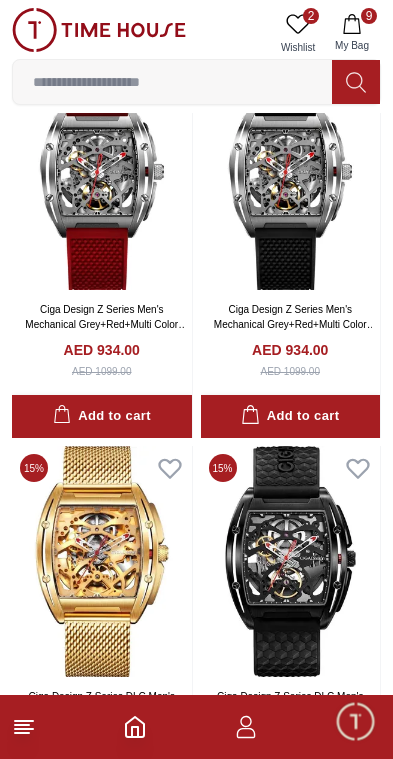 scroll, scrollTop: 920, scrollLeft: 0, axis: vertical 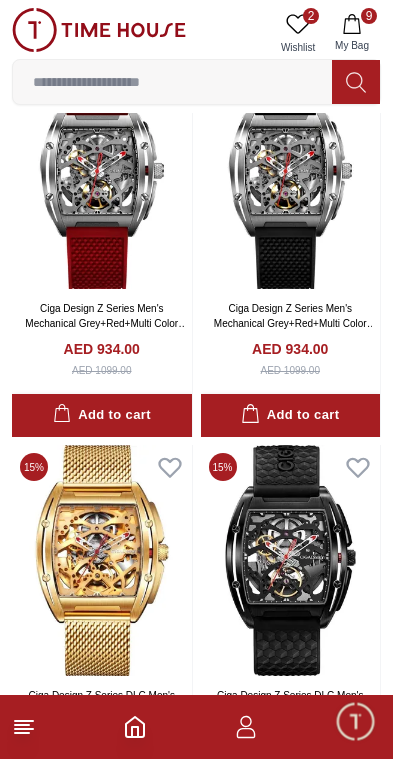 click 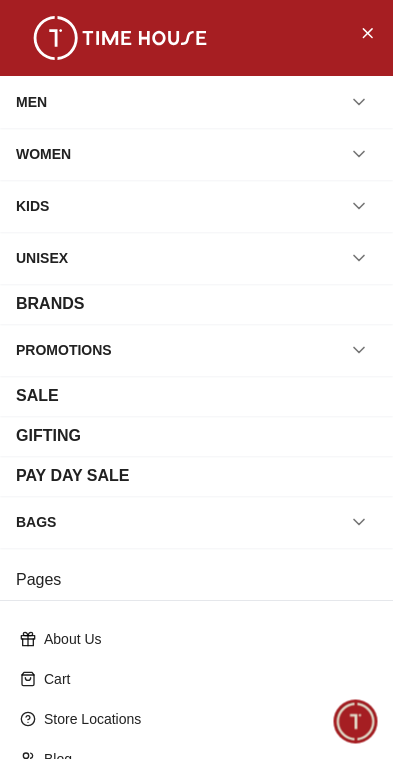 click 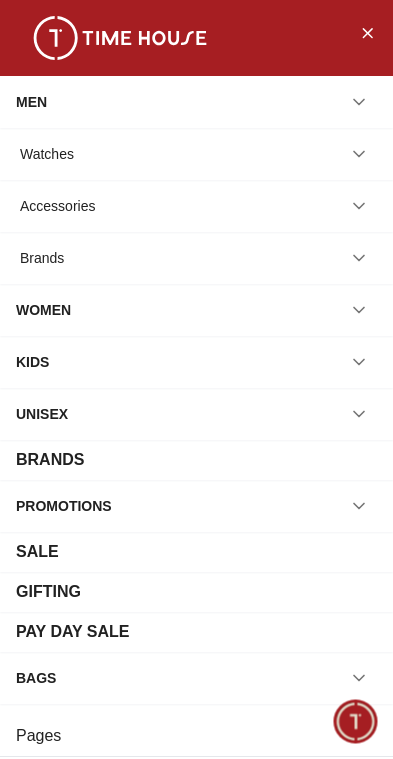 click at bounding box center (359, 154) 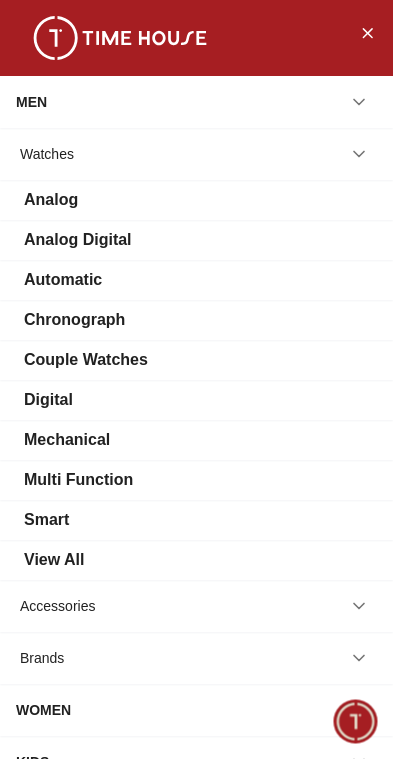 click 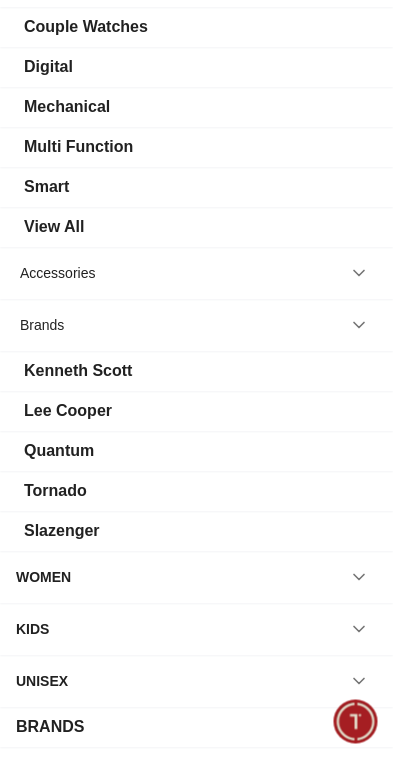scroll, scrollTop: 342, scrollLeft: 0, axis: vertical 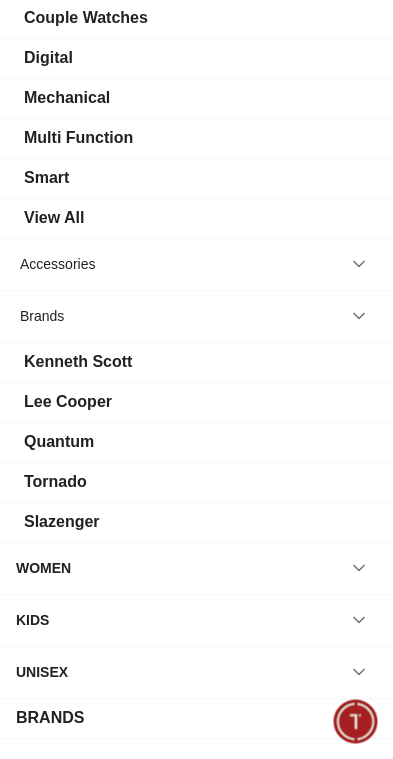 click at bounding box center [359, 316] 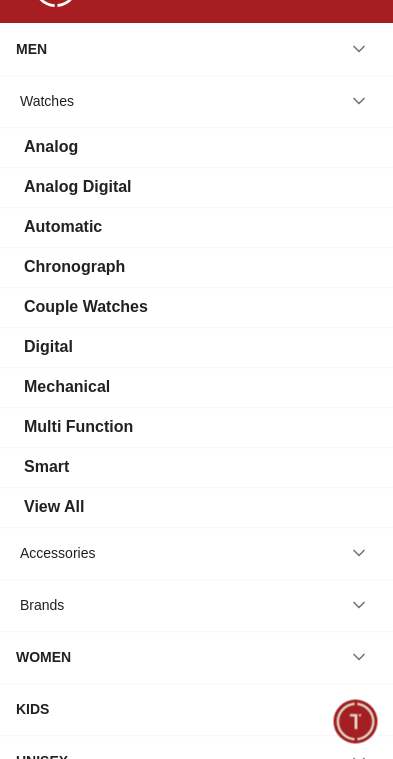 scroll, scrollTop: 50, scrollLeft: 0, axis: vertical 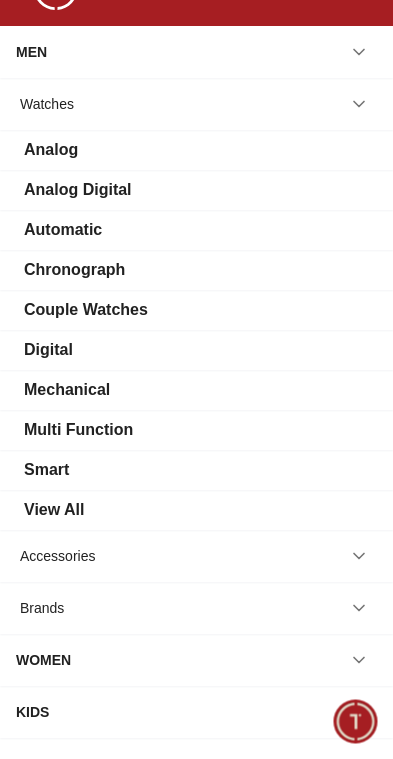 click on "Multi Function" at bounding box center [78, 430] 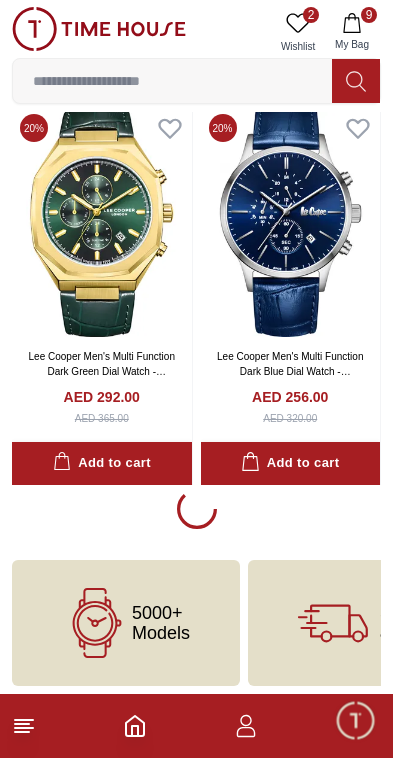scroll, scrollTop: 3574, scrollLeft: 0, axis: vertical 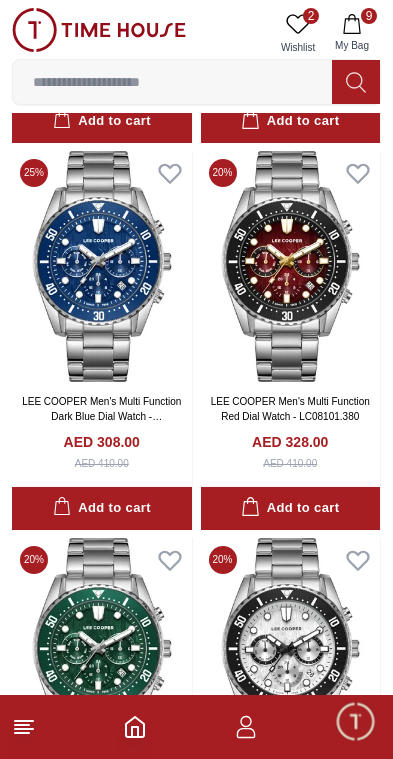 click at bounding box center (291, 266) 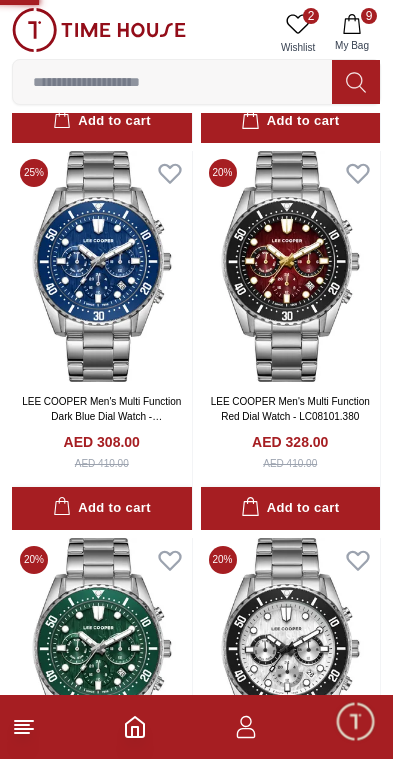 scroll, scrollTop: 0, scrollLeft: 0, axis: both 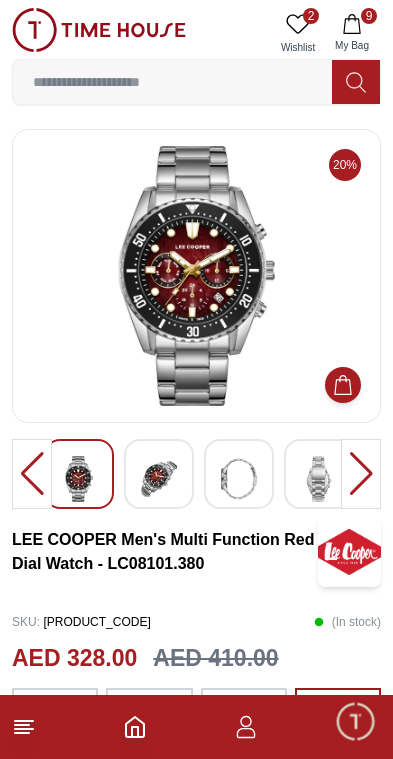 click at bounding box center (361, 474) 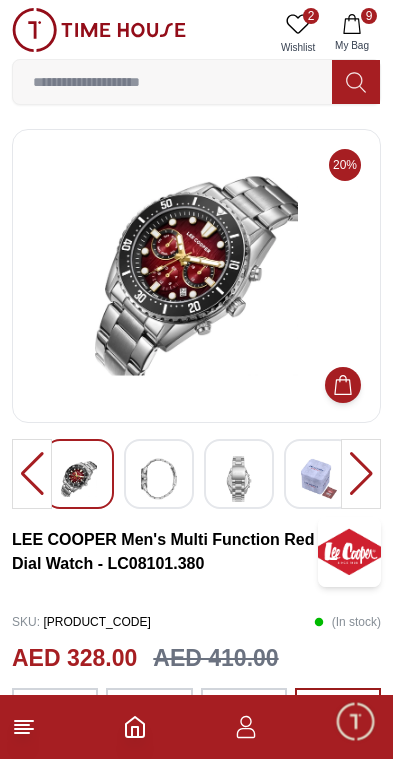 click at bounding box center (361, 474) 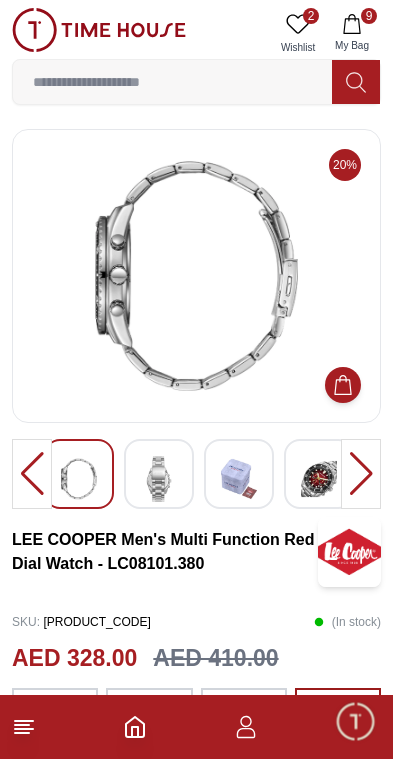 click at bounding box center [361, 474] 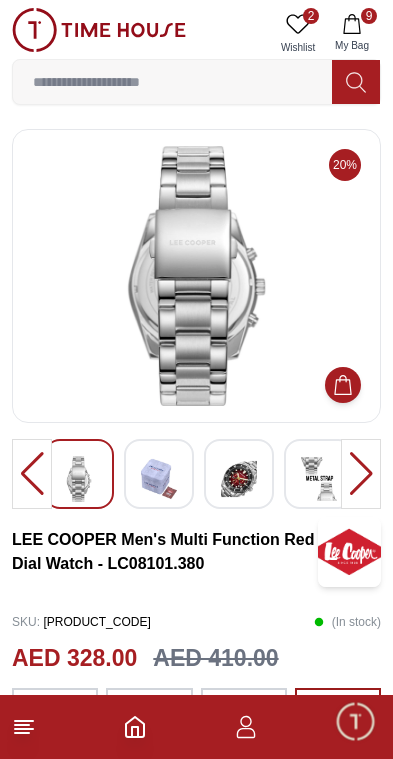 click at bounding box center (361, 474) 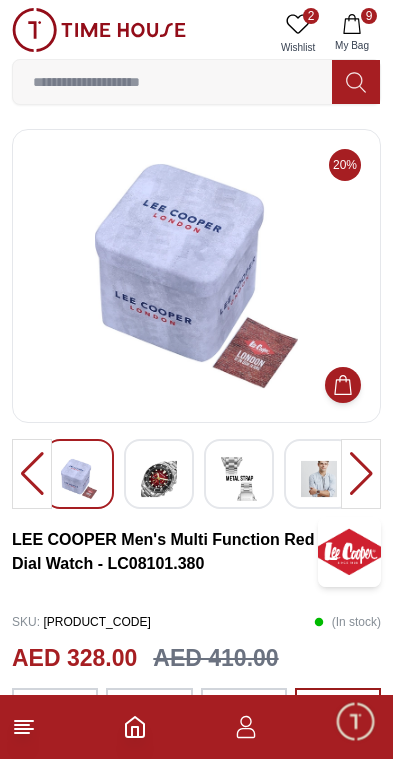 click at bounding box center (361, 474) 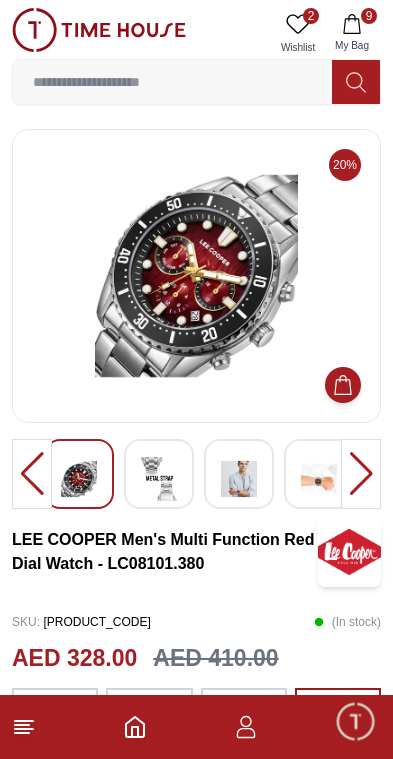 click at bounding box center (361, 474) 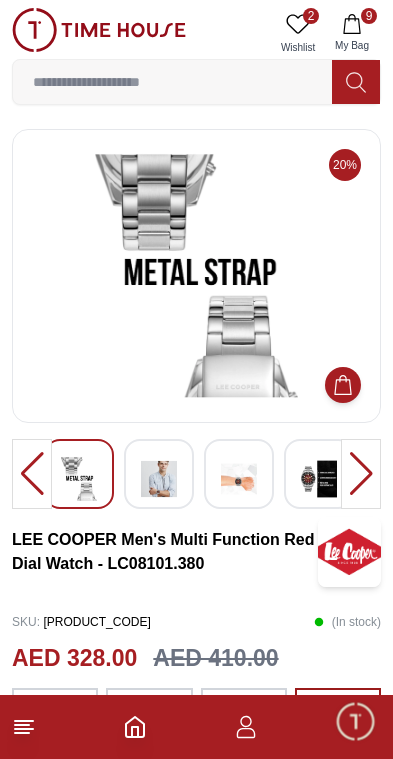 click at bounding box center [361, 474] 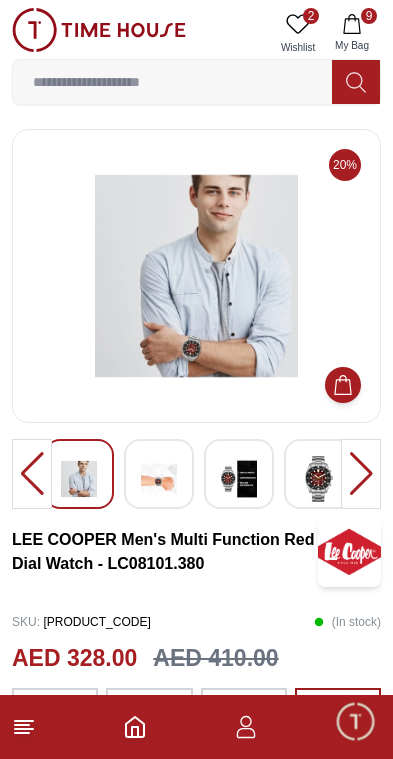 click at bounding box center (361, 474) 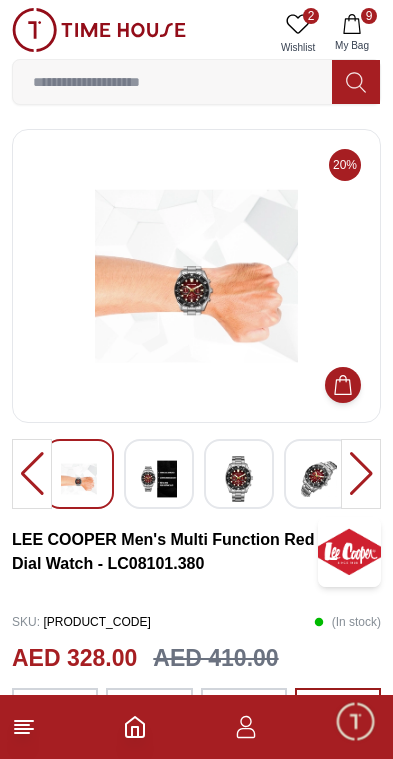 click at bounding box center [361, 474] 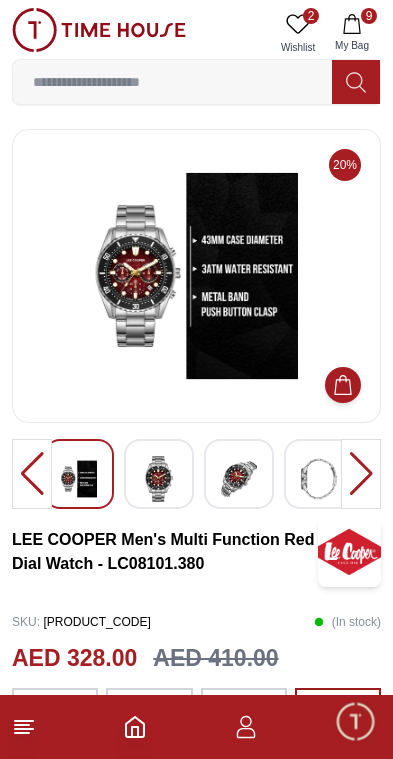 click at bounding box center (361, 474) 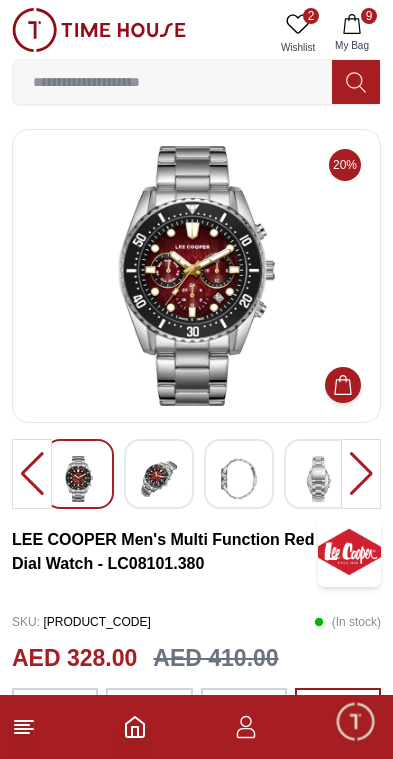 click at bounding box center [361, 474] 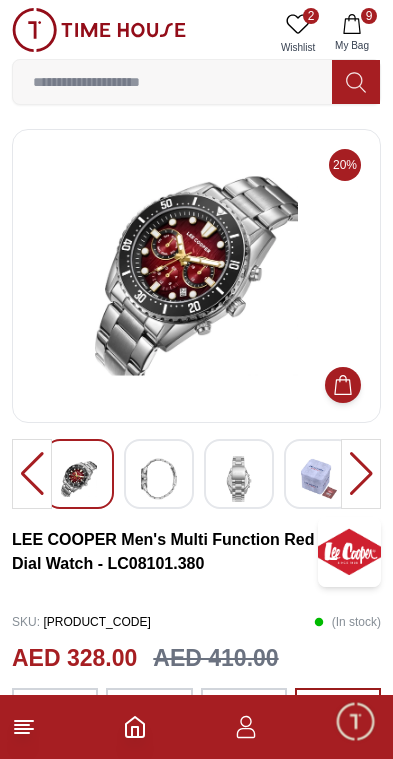 click at bounding box center (361, 474) 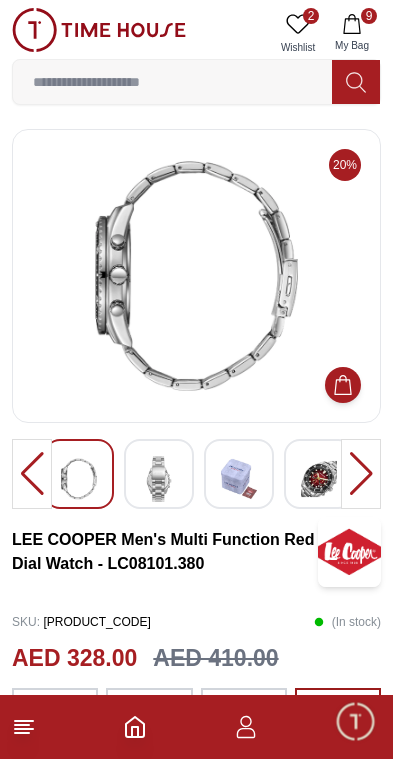 click at bounding box center [361, 474] 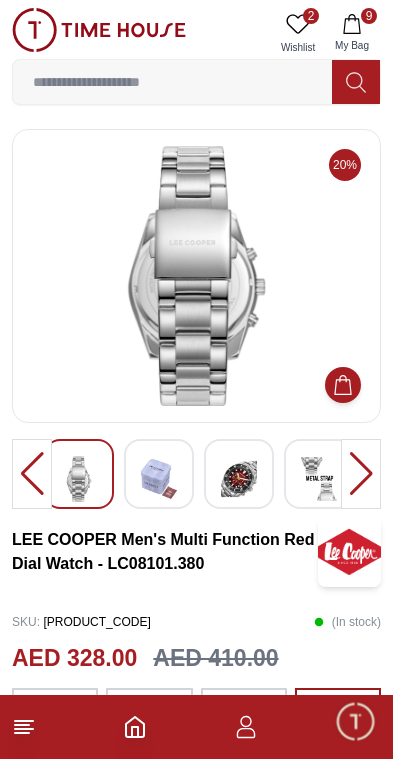 click at bounding box center [361, 474] 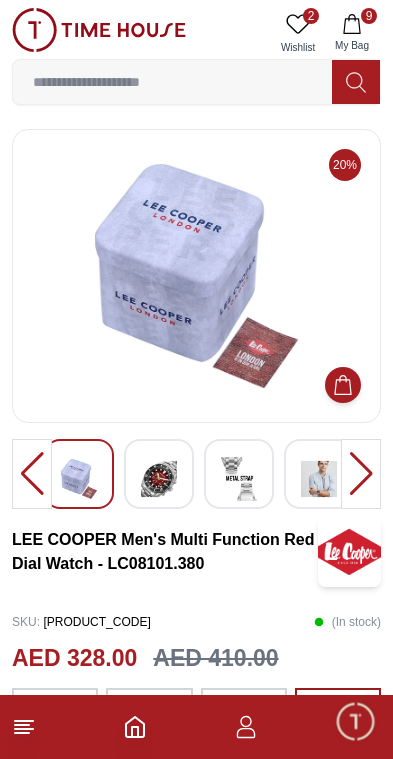 click at bounding box center [361, 474] 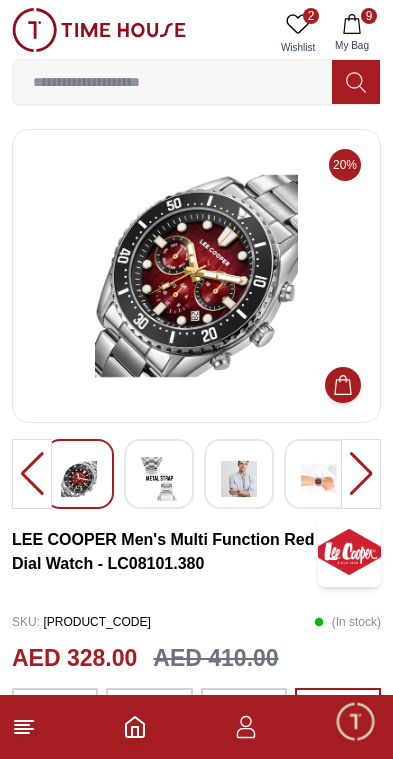 click at bounding box center [361, 474] 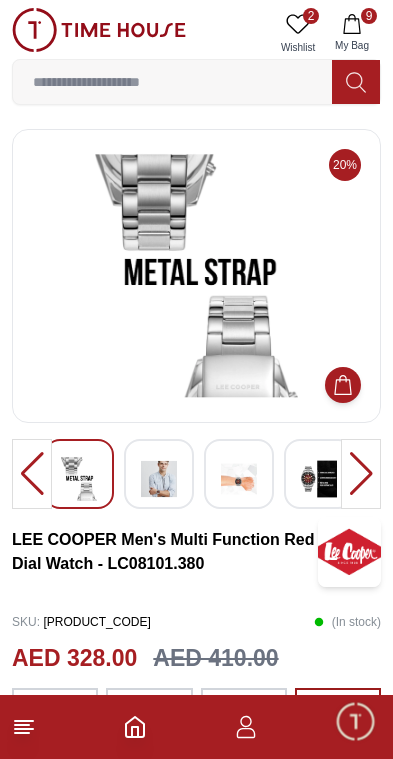 click at bounding box center (361, 474) 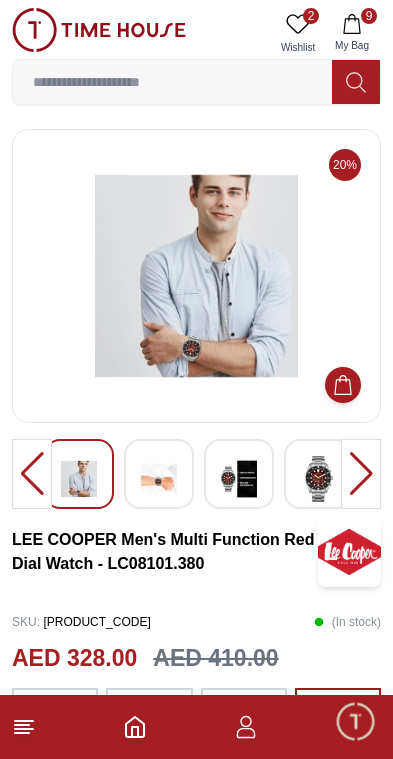 click at bounding box center (361, 474) 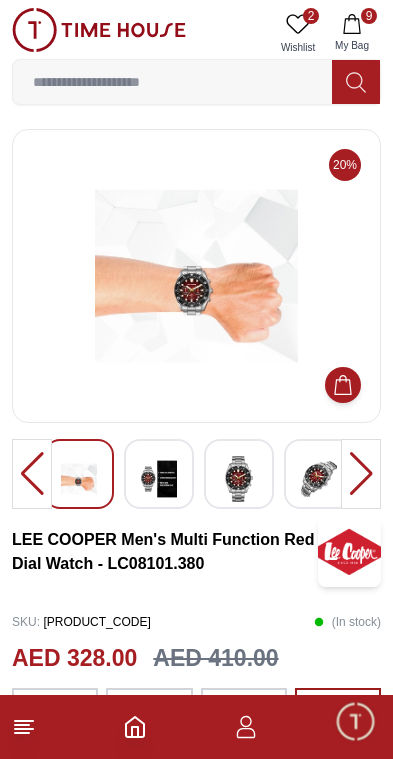 click at bounding box center (361, 474) 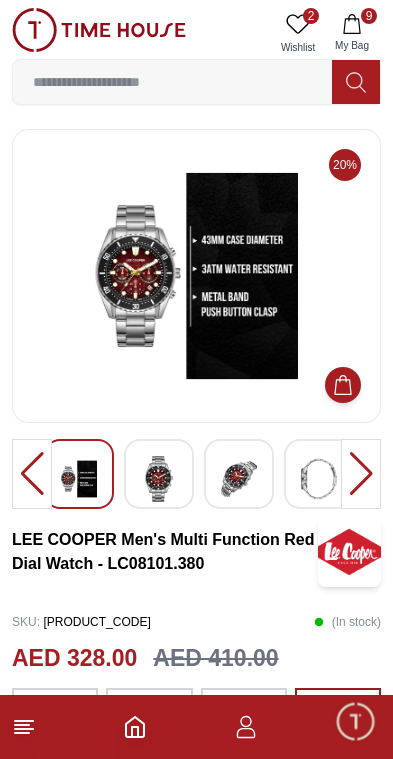 click at bounding box center (361, 474) 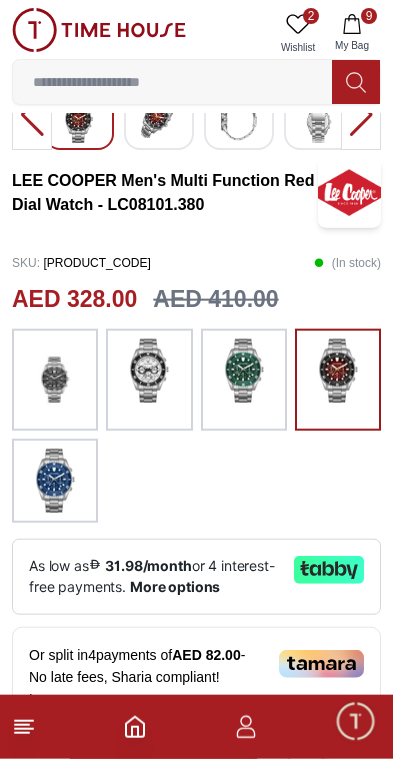 scroll, scrollTop: 360, scrollLeft: 0, axis: vertical 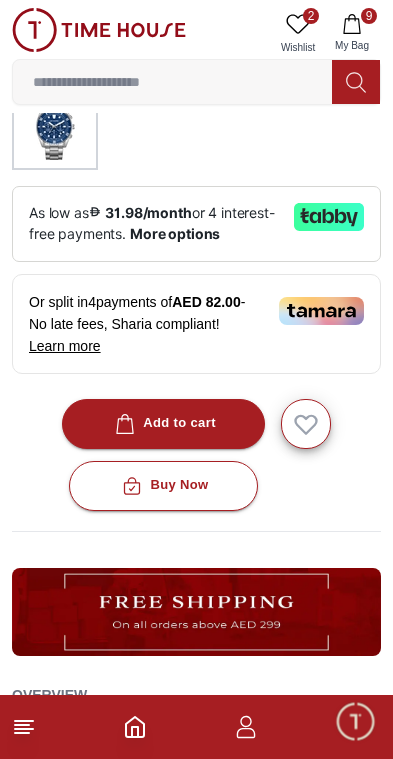 click on "Add to cart" at bounding box center (163, 423) 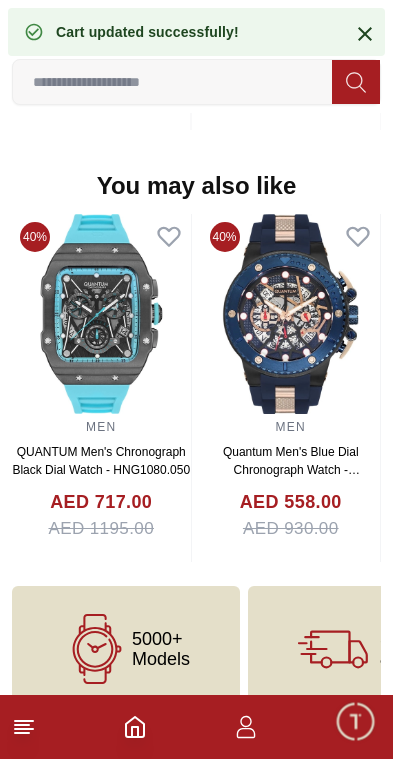 scroll, scrollTop: 2112, scrollLeft: 0, axis: vertical 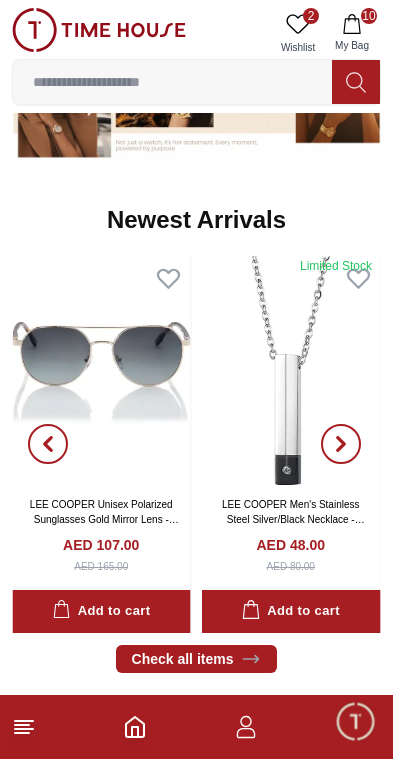 click 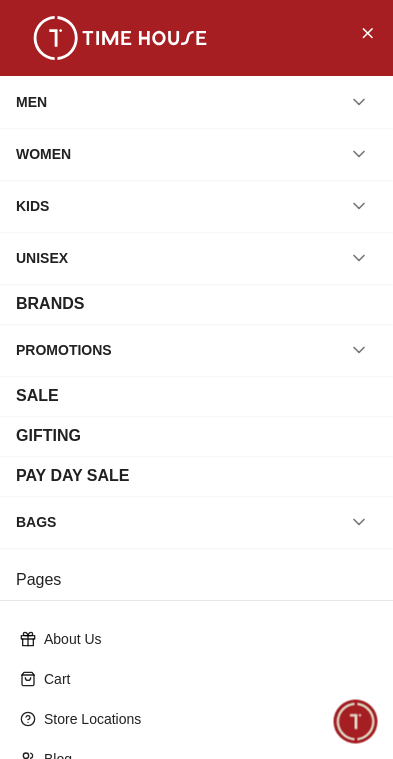 click 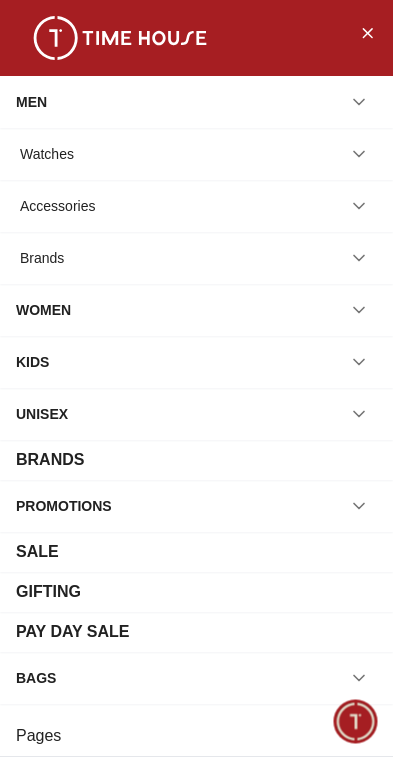 click at bounding box center (359, 206) 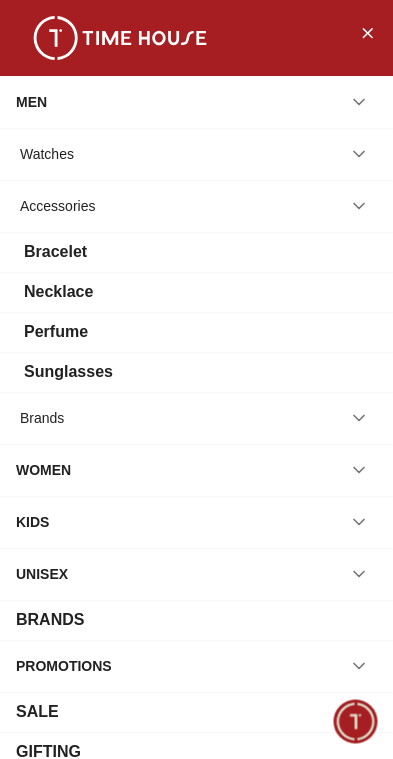 click on "Sunglasses" at bounding box center [196, 372] 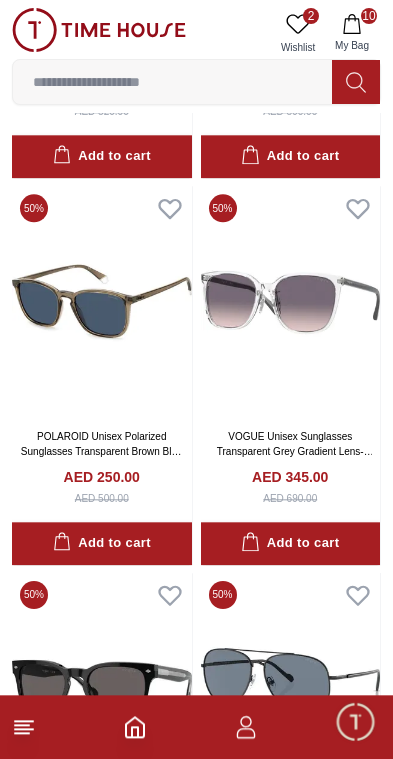 scroll, scrollTop: 1187, scrollLeft: 0, axis: vertical 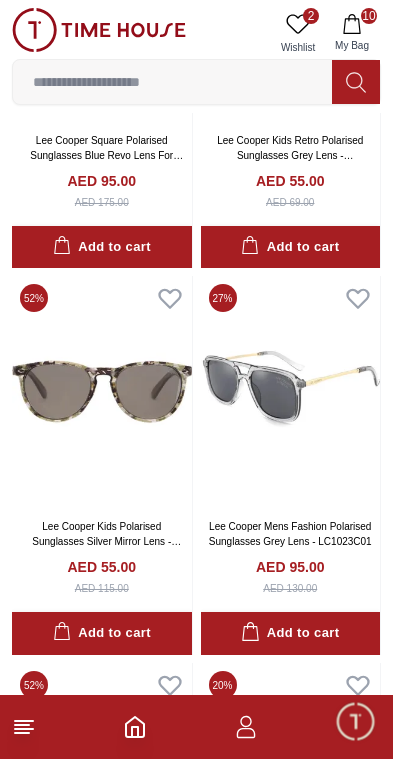 click at bounding box center (291, 391) 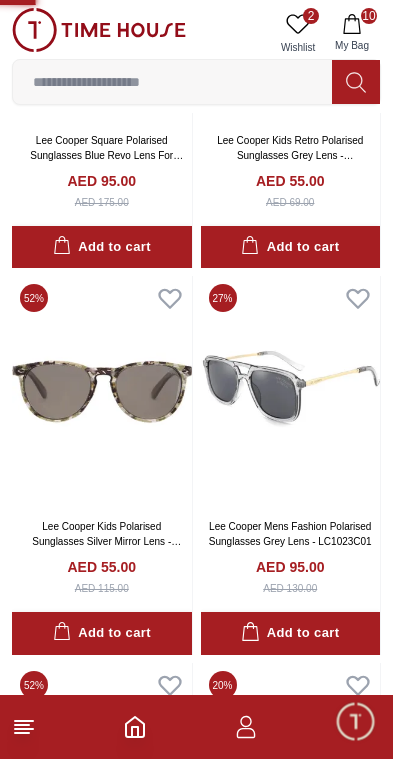scroll, scrollTop: 0, scrollLeft: 0, axis: both 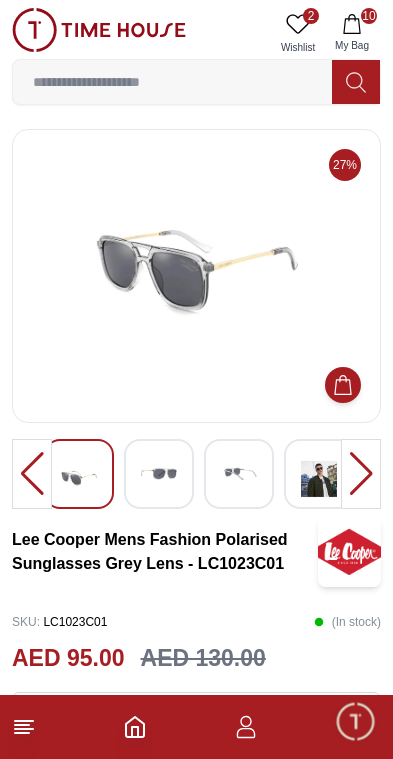 click at bounding box center (361, 474) 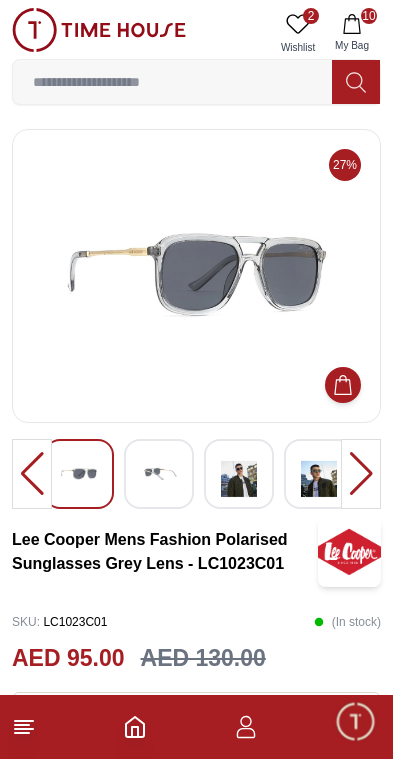 click at bounding box center (361, 474) 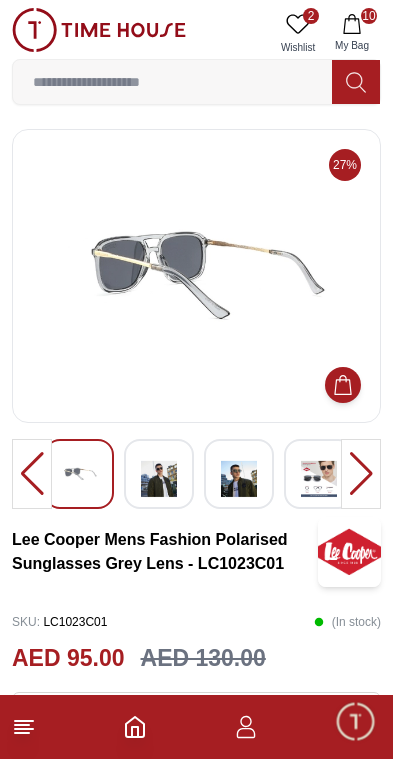 click at bounding box center (361, 474) 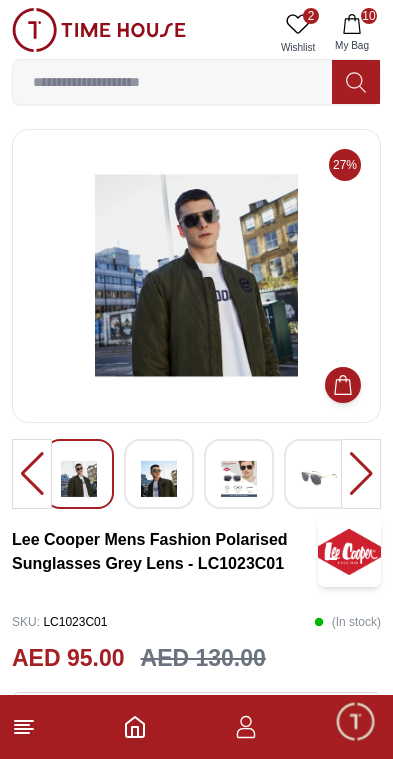 click at bounding box center [361, 474] 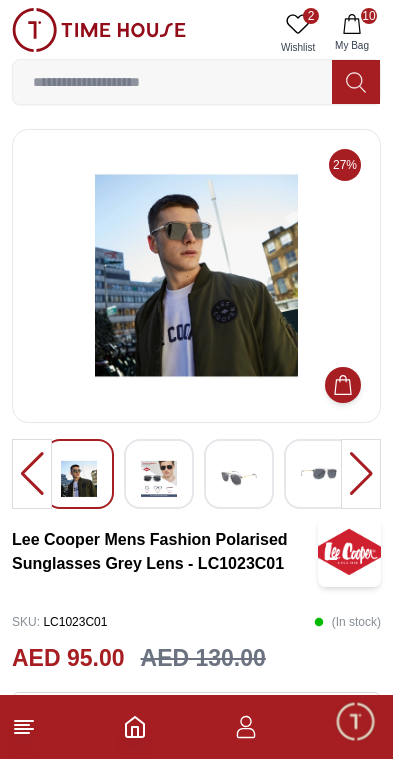 click at bounding box center (361, 474) 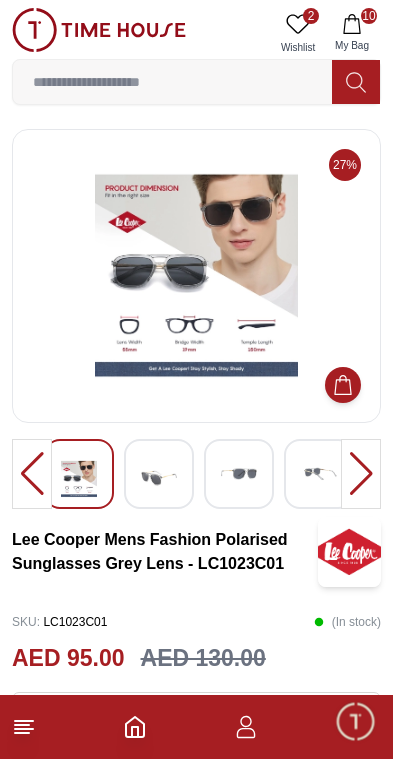 click at bounding box center [361, 474] 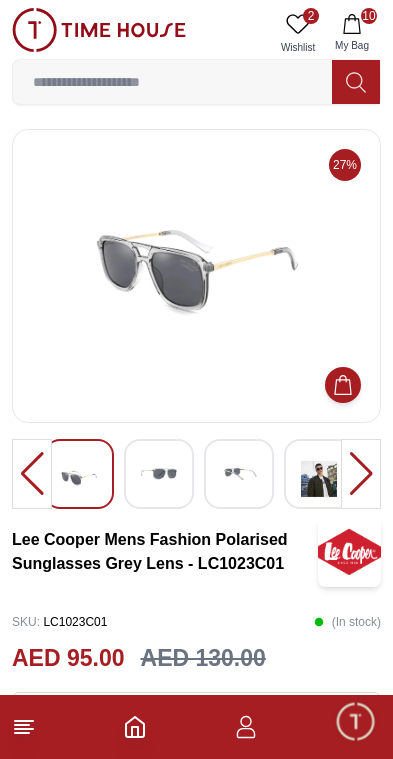 click at bounding box center [361, 474] 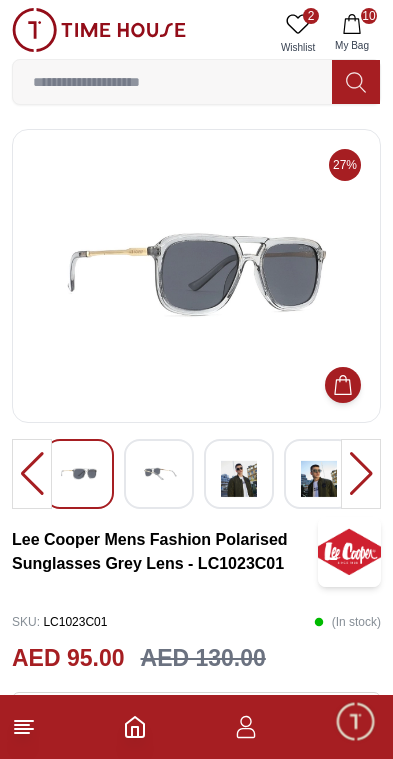 click at bounding box center (361, 474) 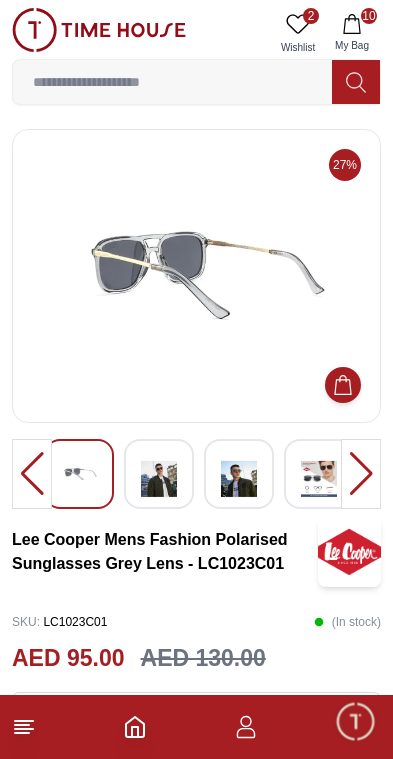 click at bounding box center (361, 474) 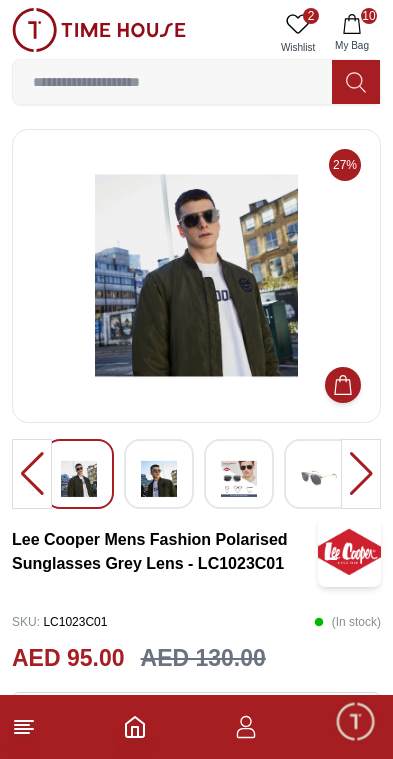 click at bounding box center [361, 474] 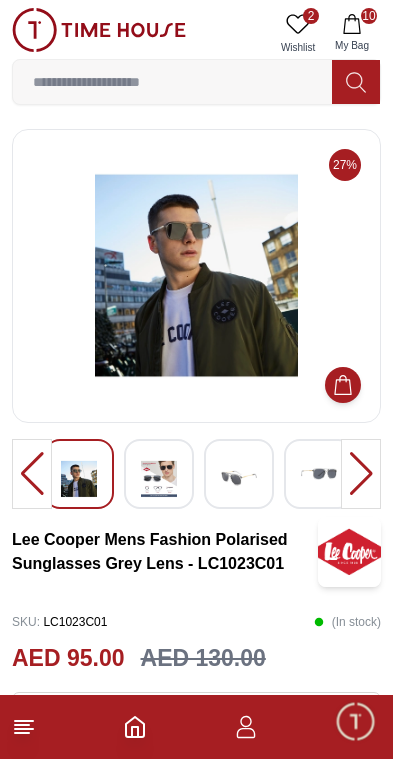 click at bounding box center [361, 474] 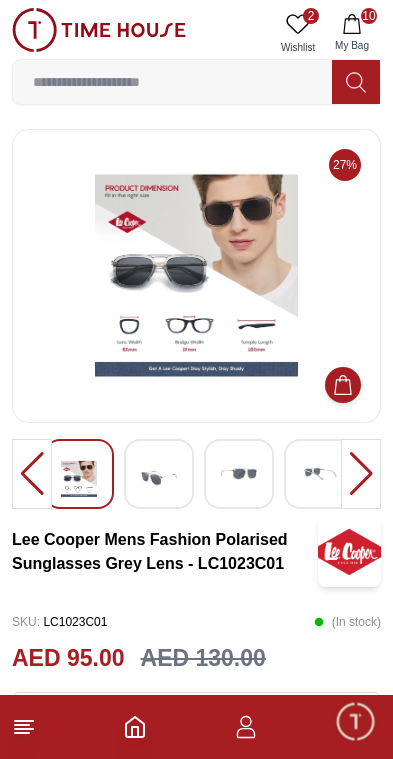 click at bounding box center [361, 474] 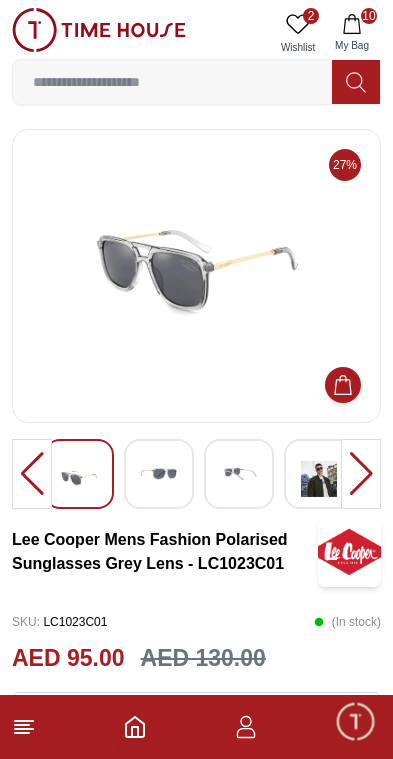click at bounding box center (361, 474) 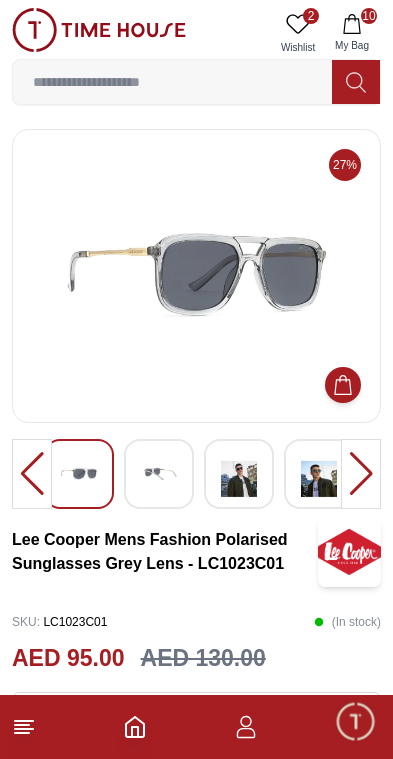 click at bounding box center [361, 474] 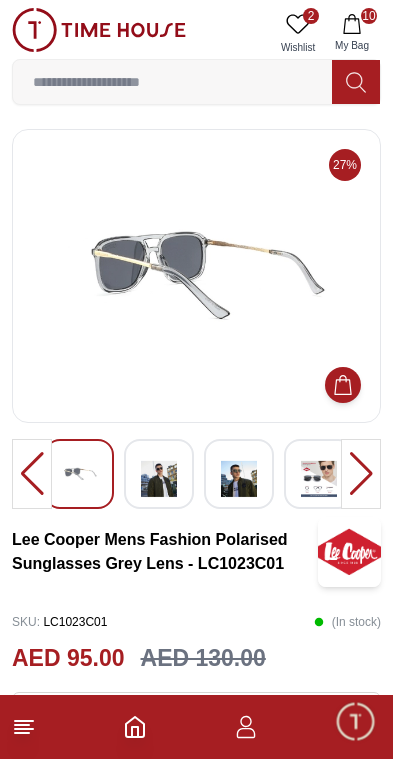 click at bounding box center (361, 474) 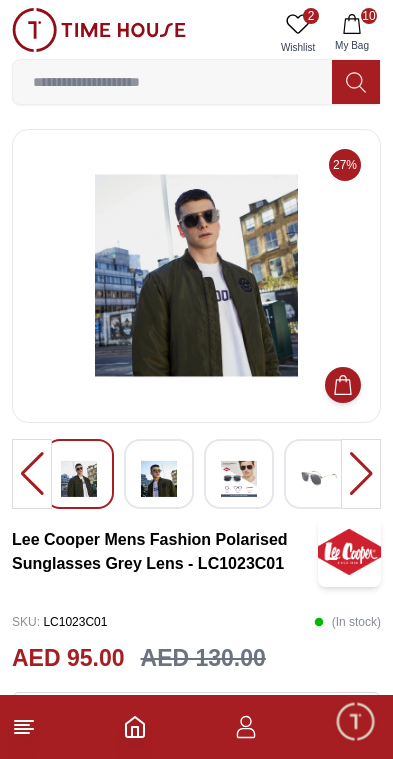 click at bounding box center (239, 479) 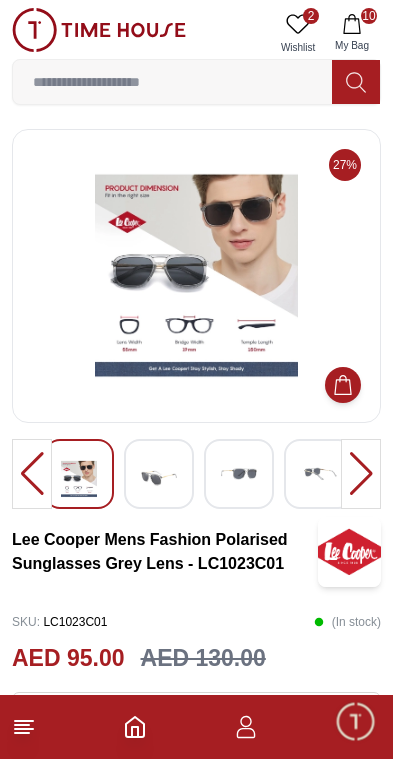 click at bounding box center (361, 474) 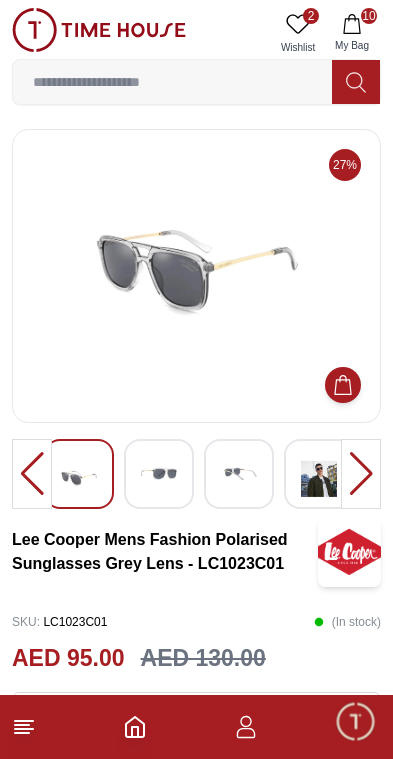 click 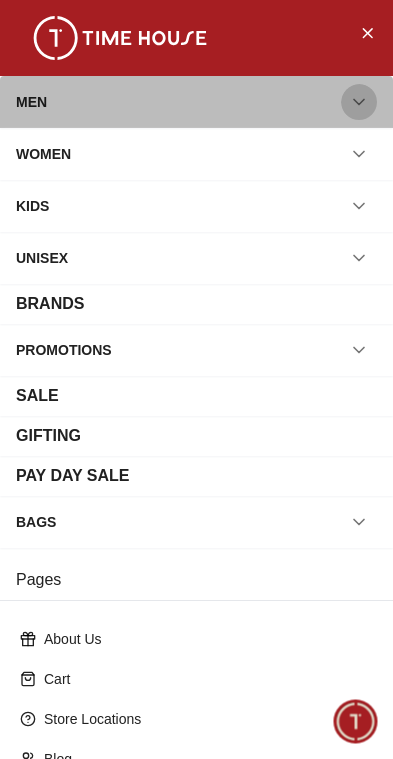 click at bounding box center (359, 102) 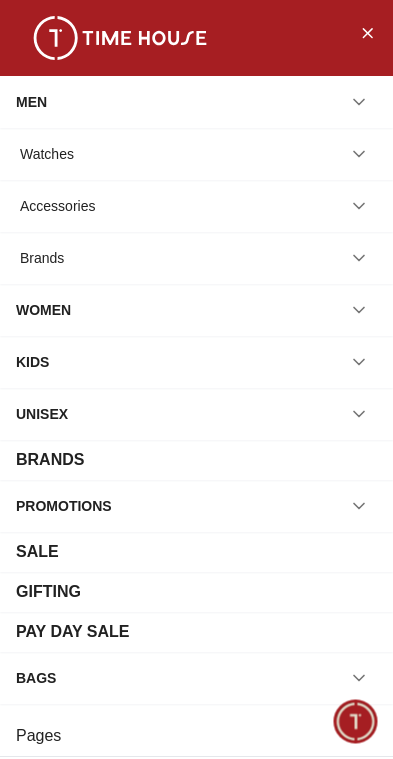 click 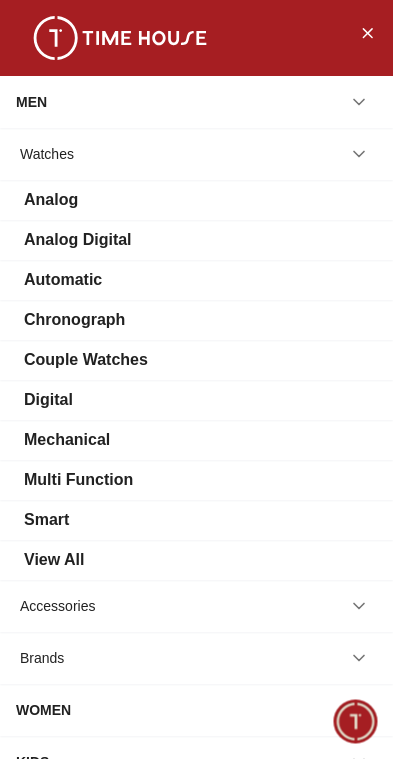click on "Analog" at bounding box center (196, 200) 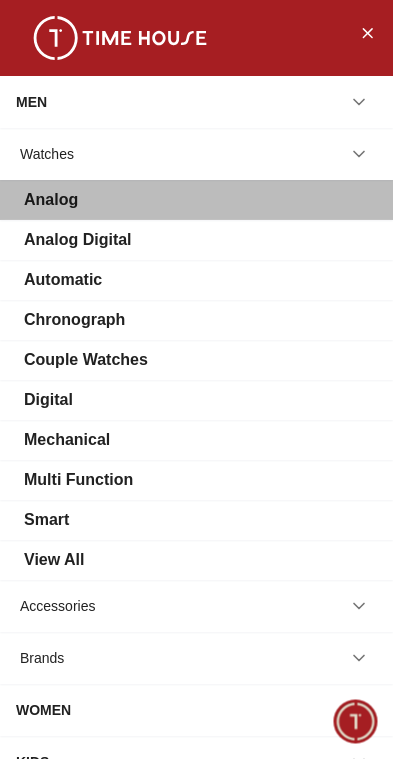 click on "Analog" at bounding box center (196, 200) 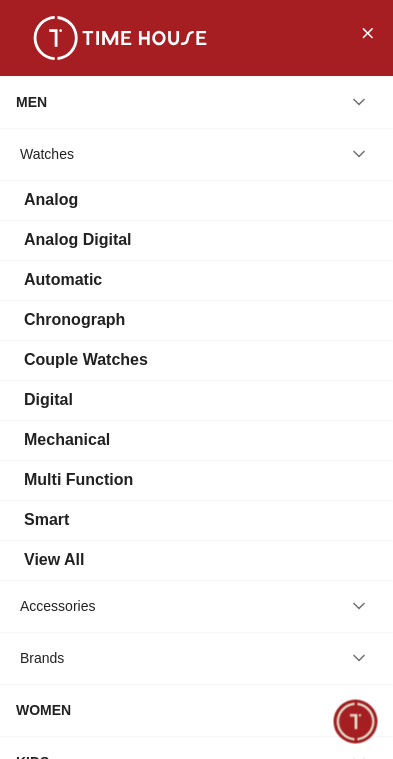 click on "Analog" at bounding box center [51, 200] 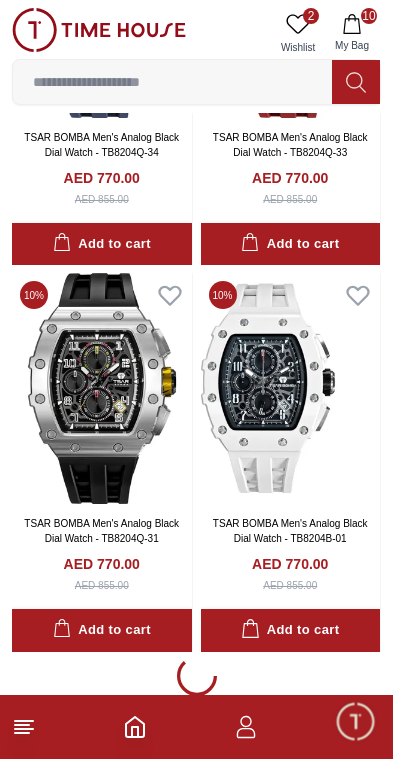 scroll, scrollTop: 3394, scrollLeft: 0, axis: vertical 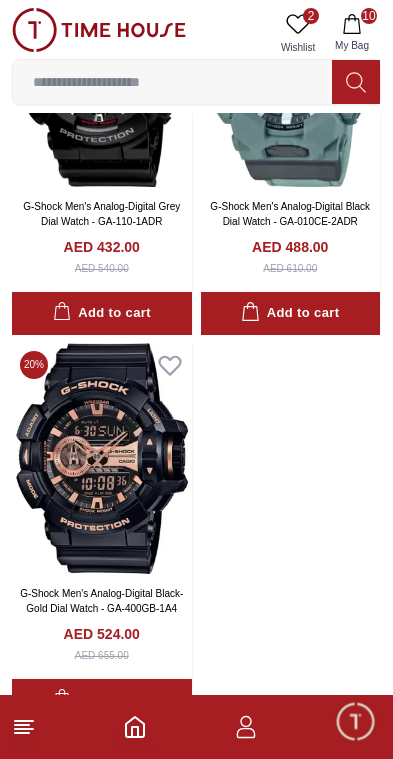 click 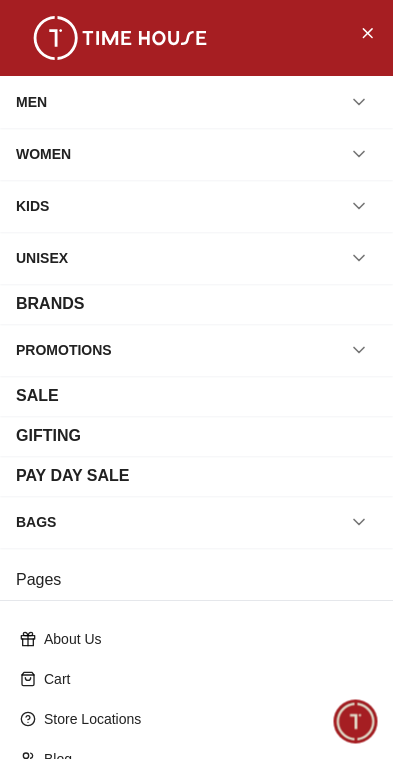 click at bounding box center (359, 102) 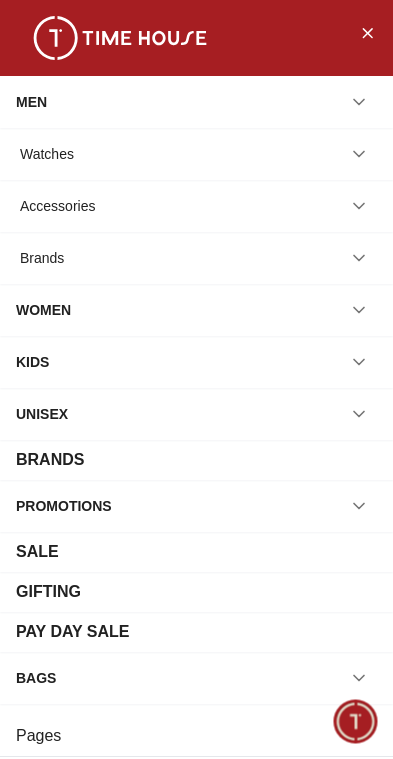click at bounding box center [359, 154] 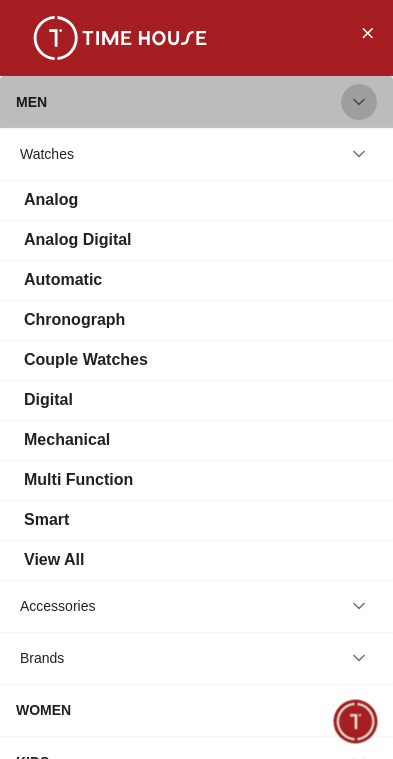 click 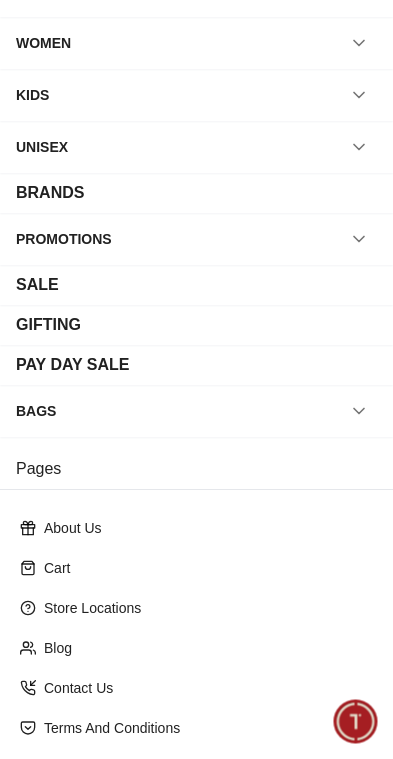 scroll, scrollTop: 24, scrollLeft: 0, axis: vertical 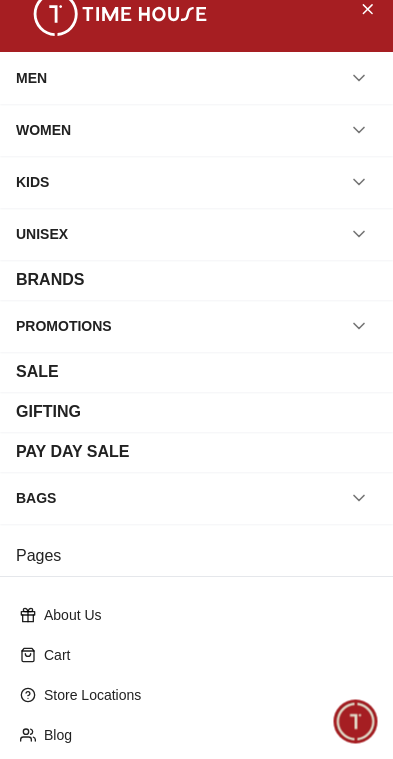 click on "BRANDS" at bounding box center (50, 280) 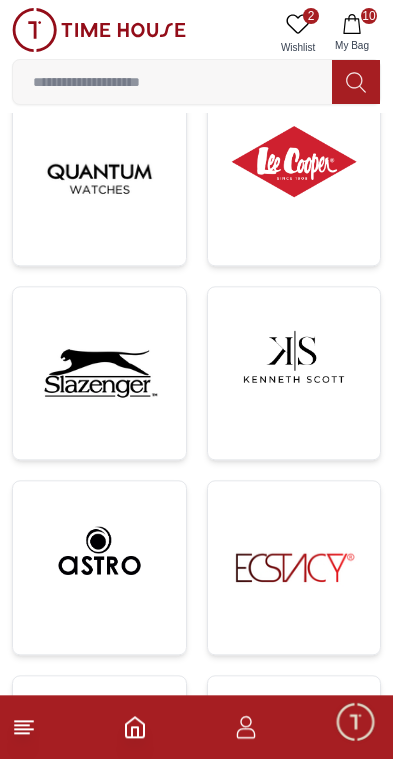 scroll, scrollTop: 440, scrollLeft: 0, axis: vertical 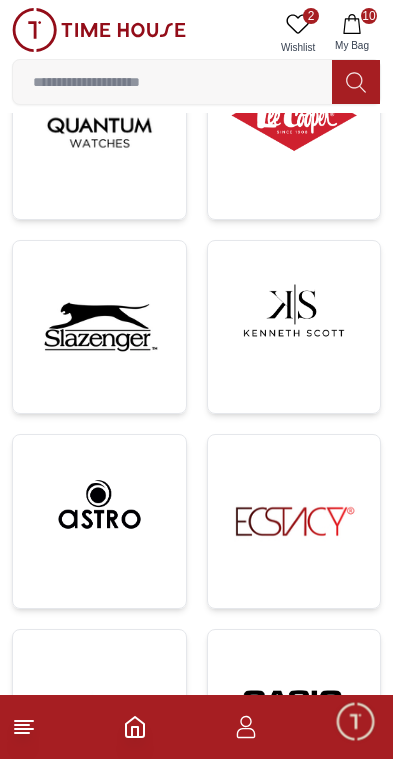 click at bounding box center (99, 504) 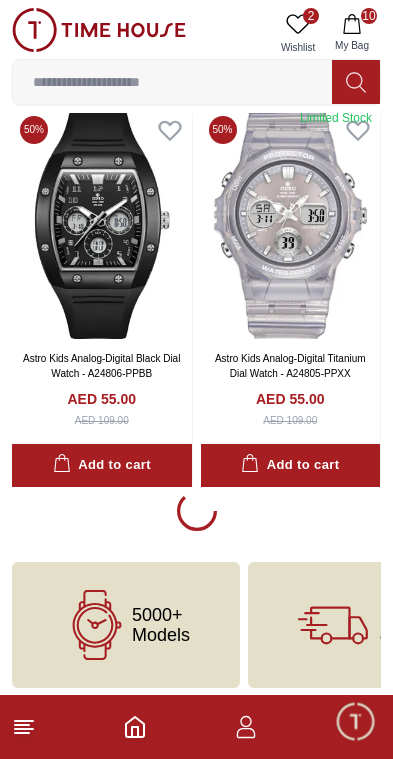 scroll, scrollTop: 4067, scrollLeft: 0, axis: vertical 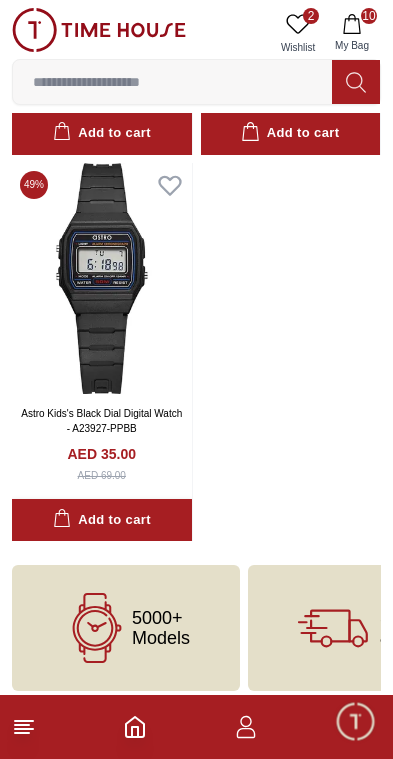 click 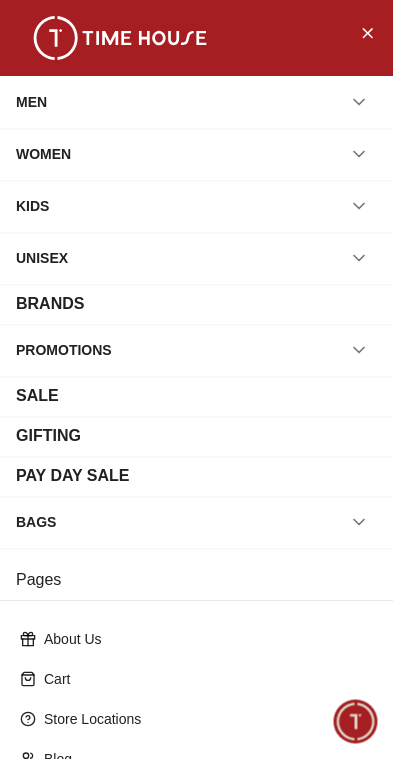 click at bounding box center (359, 102) 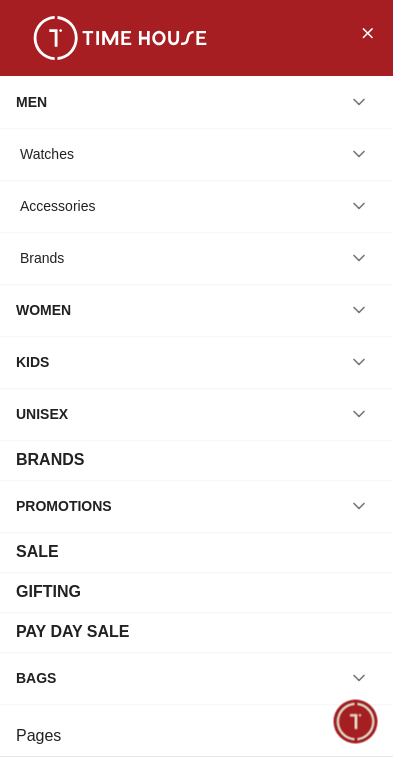 click at bounding box center (359, 154) 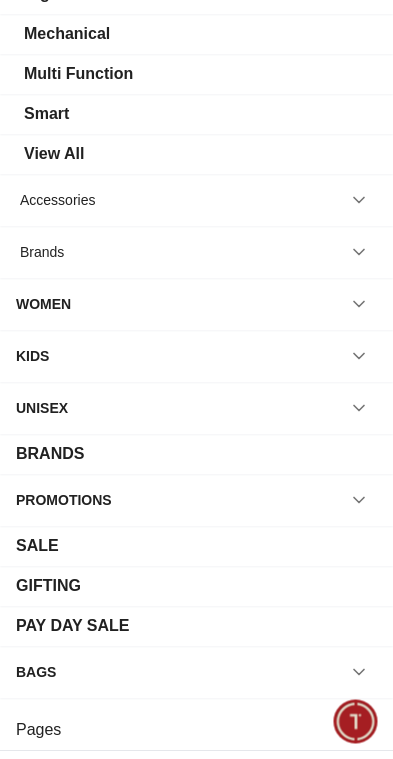 scroll, scrollTop: 419, scrollLeft: 0, axis: vertical 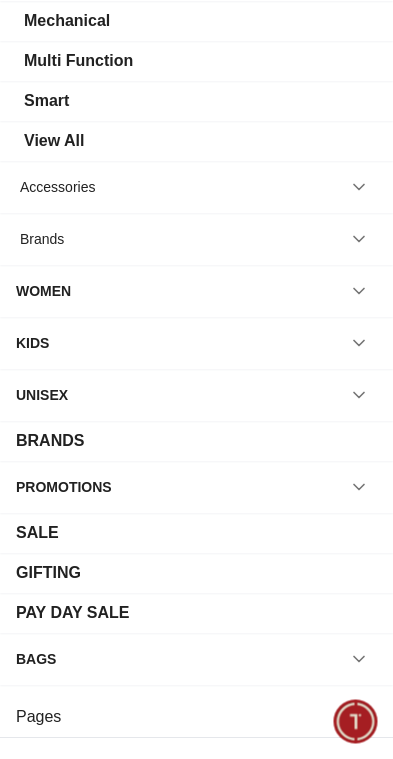 click on "BRANDS" at bounding box center [50, 441] 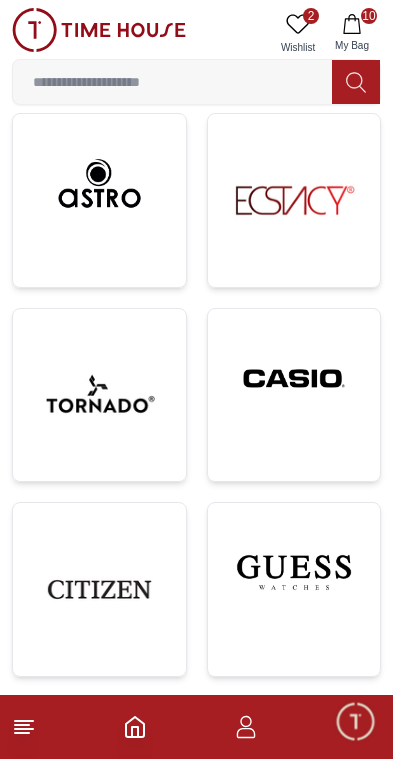 scroll, scrollTop: 770, scrollLeft: 0, axis: vertical 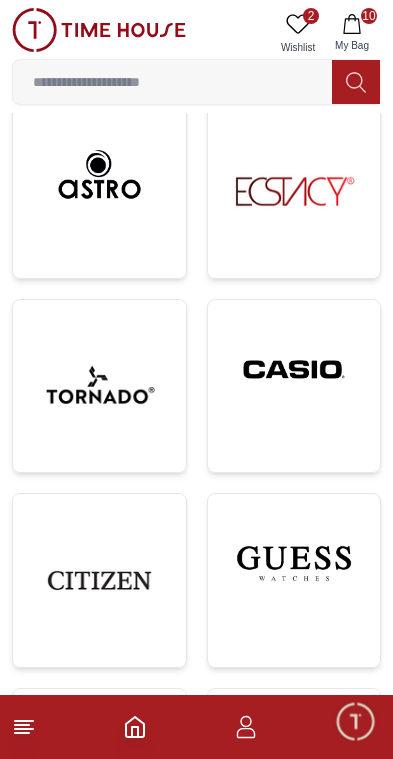 click at bounding box center (99, 386) 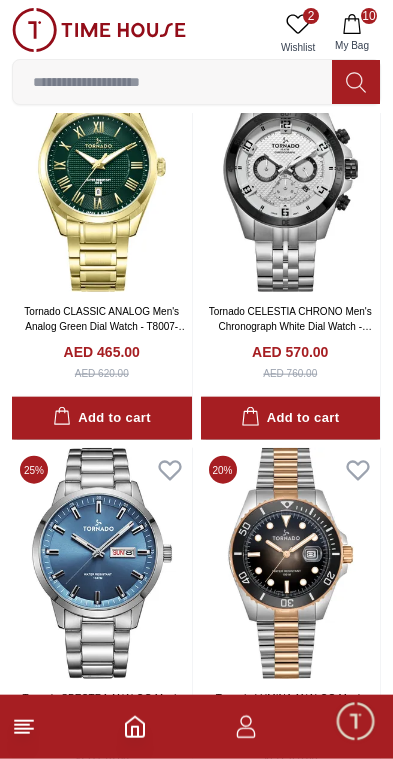 scroll, scrollTop: 2130, scrollLeft: 0, axis: vertical 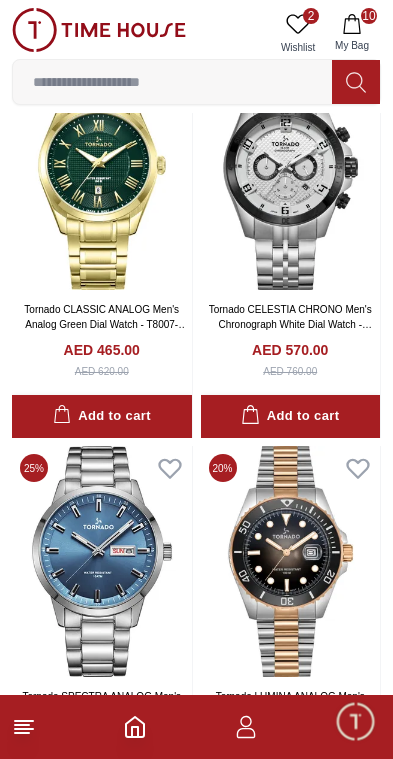 click 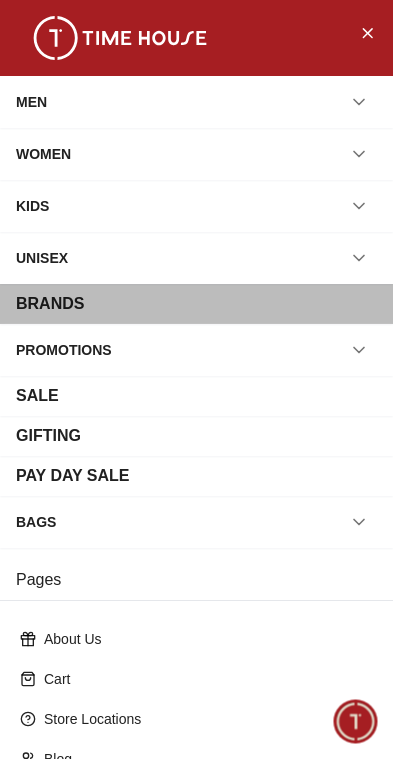 click on "BRANDS" at bounding box center (196, 304) 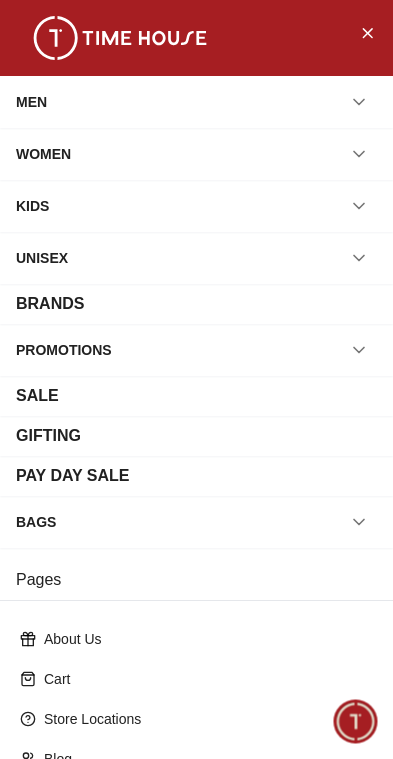 click on "BRANDS" at bounding box center [50, 304] 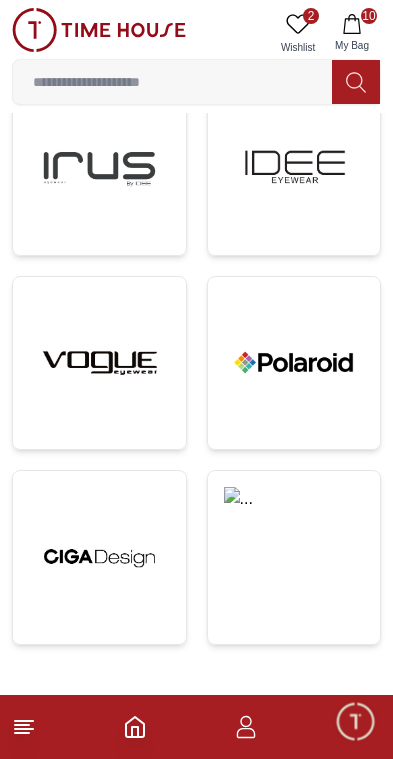 scroll, scrollTop: 0, scrollLeft: 0, axis: both 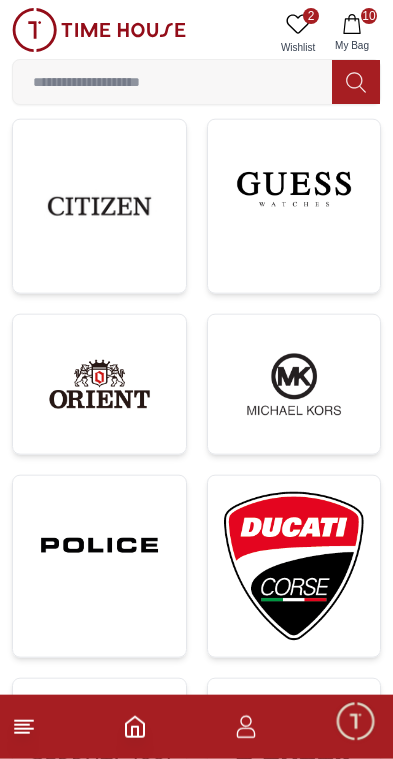 click at bounding box center [99, 384] 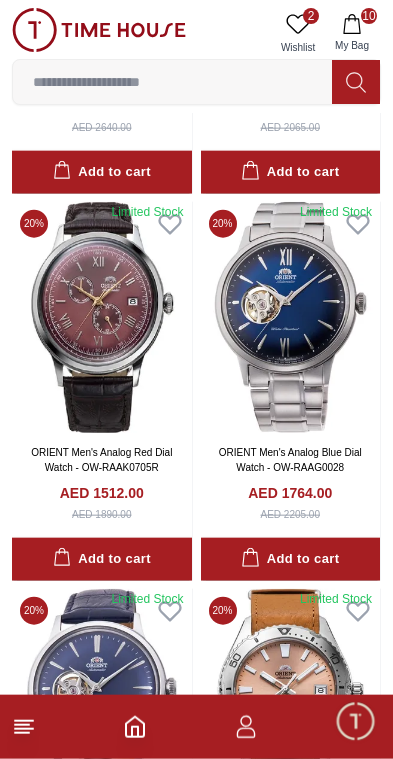 scroll, scrollTop: 3571, scrollLeft: 0, axis: vertical 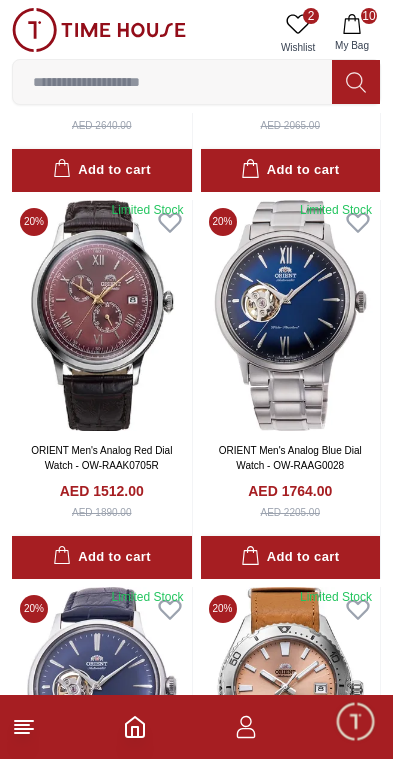 click at bounding box center [102, 315] 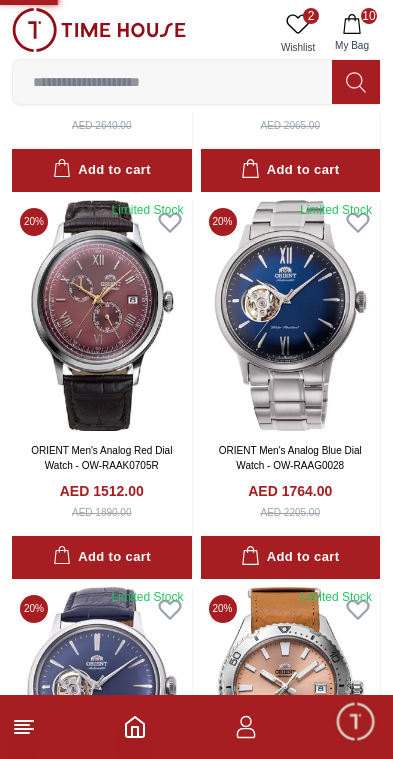 scroll, scrollTop: 0, scrollLeft: 0, axis: both 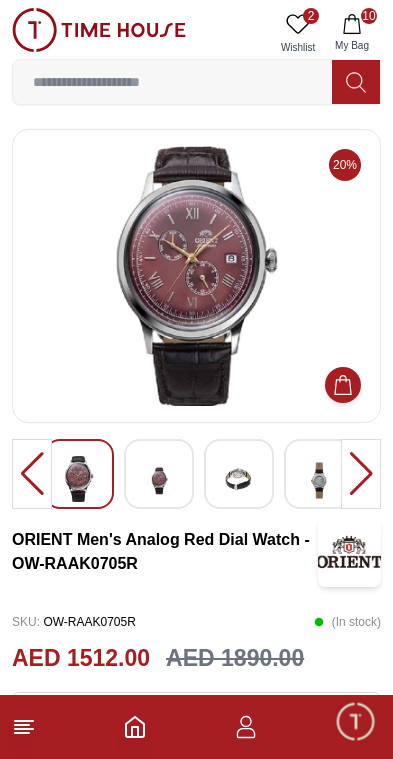 click at bounding box center (361, 474) 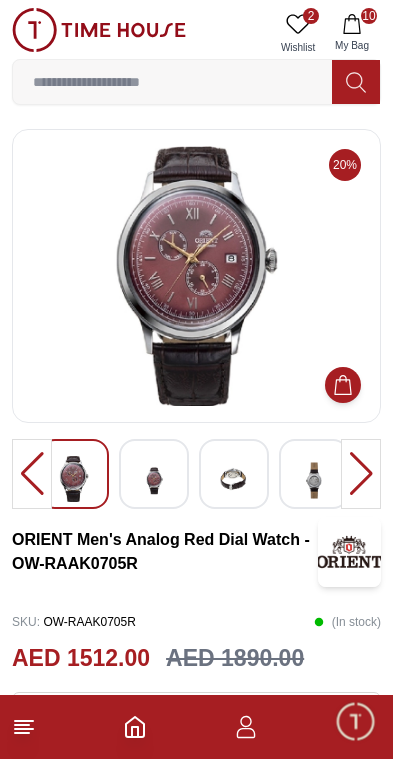 click at bounding box center [361, 474] 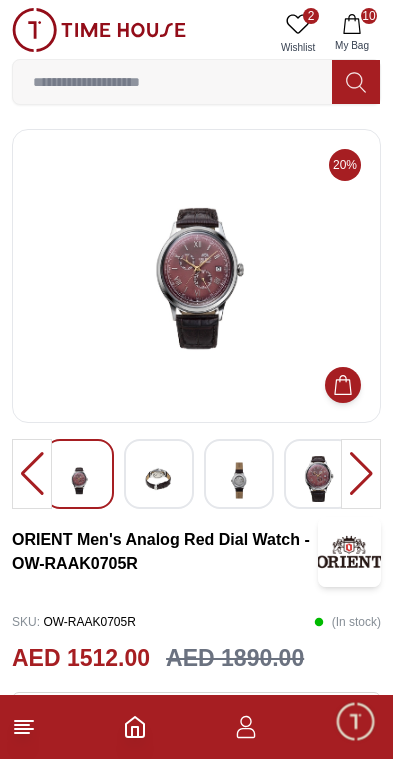 click at bounding box center [239, 474] 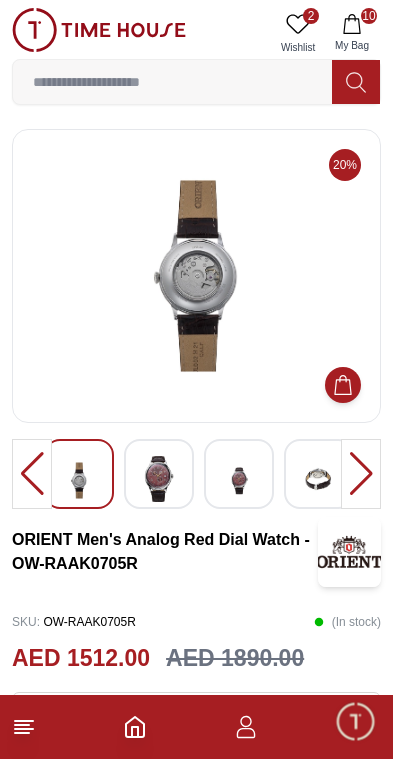 click at bounding box center (319, 474) 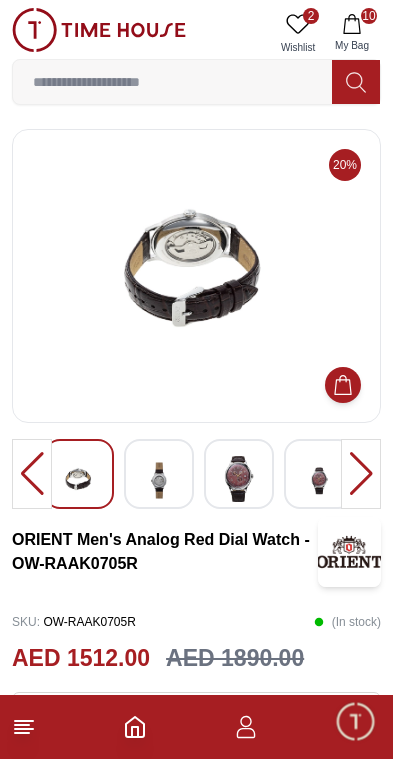 click at bounding box center (239, 479) 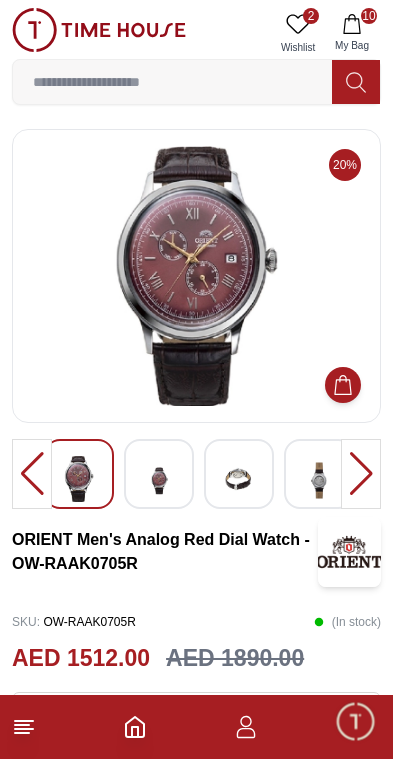 click at bounding box center (239, 480) 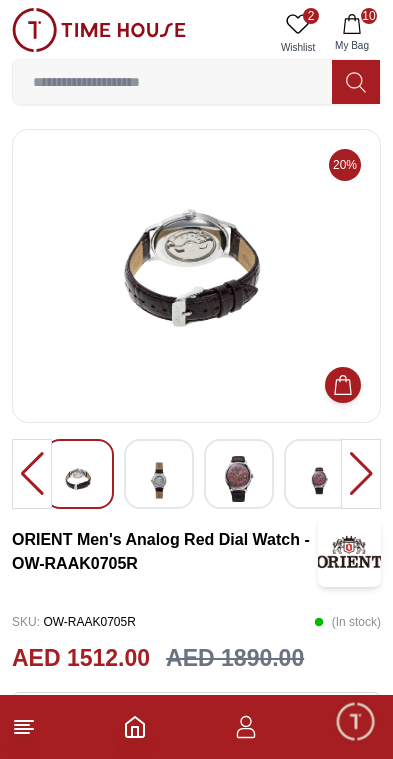 click at bounding box center (239, 479) 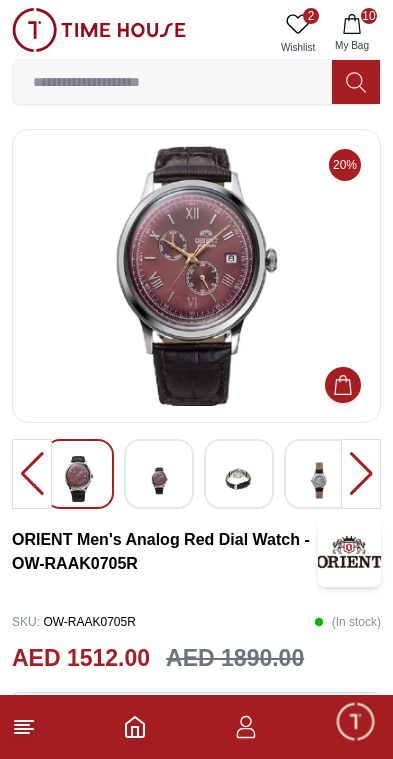 click at bounding box center [319, 480] 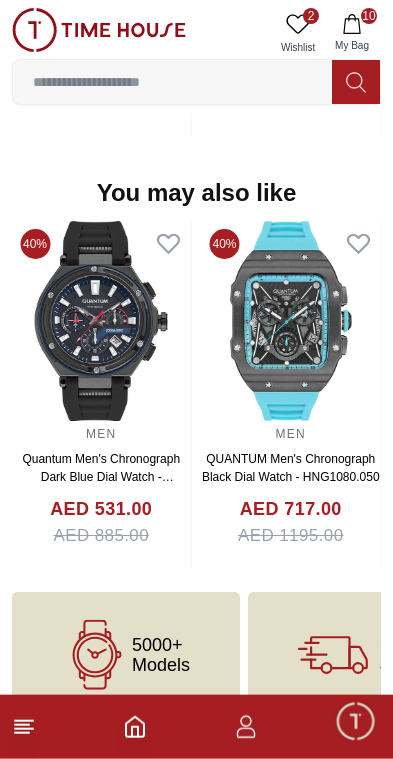 scroll, scrollTop: 2230, scrollLeft: 0, axis: vertical 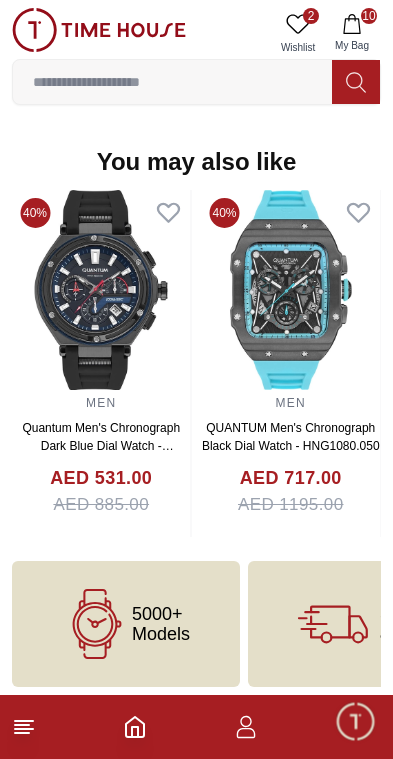 click 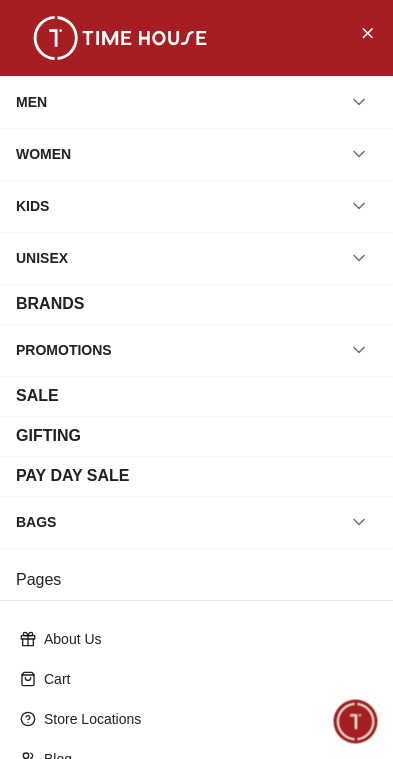 click on "BRANDS" at bounding box center (196, 304) 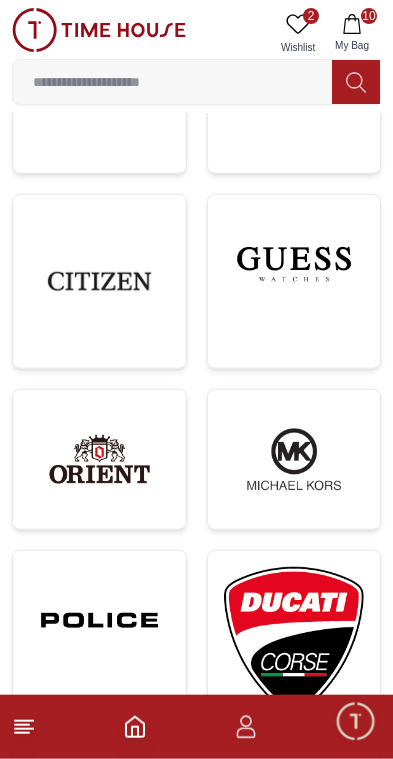 scroll, scrollTop: 1071, scrollLeft: 0, axis: vertical 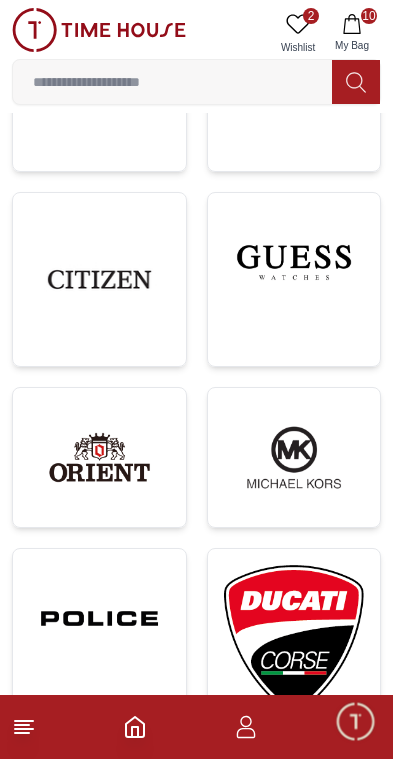 click at bounding box center [294, 457] 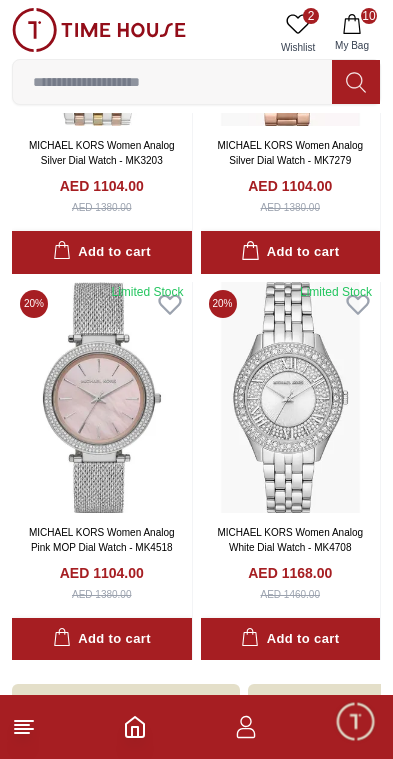 scroll, scrollTop: 1745, scrollLeft: 0, axis: vertical 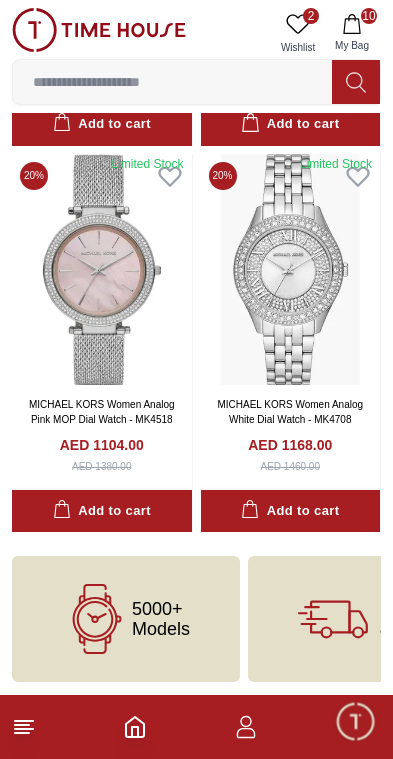 click 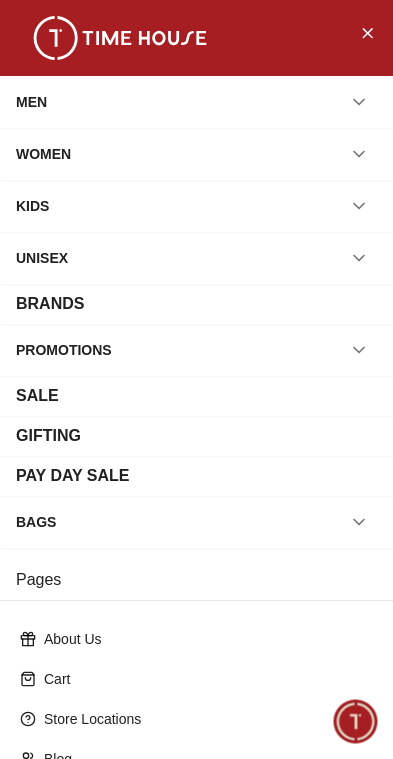 click on "BRANDS" at bounding box center (196, 304) 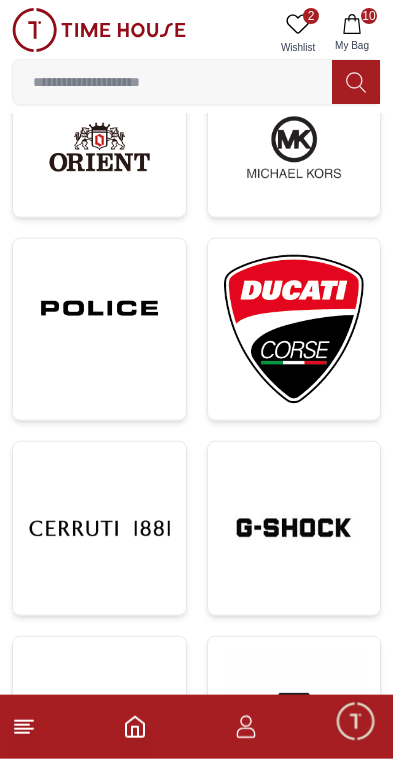 scroll, scrollTop: 1391, scrollLeft: 0, axis: vertical 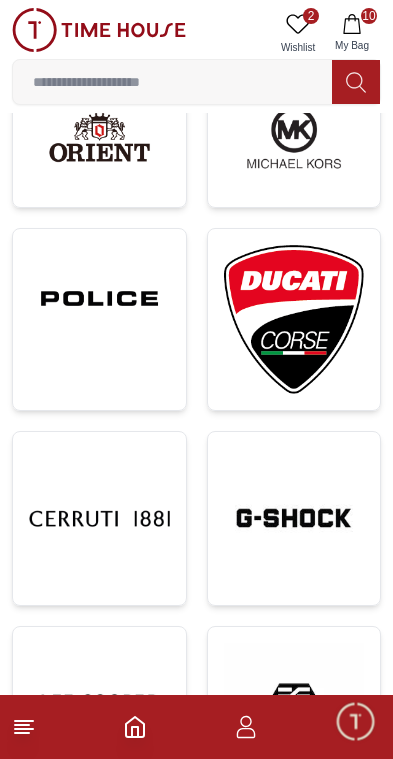 click at bounding box center (294, 320) 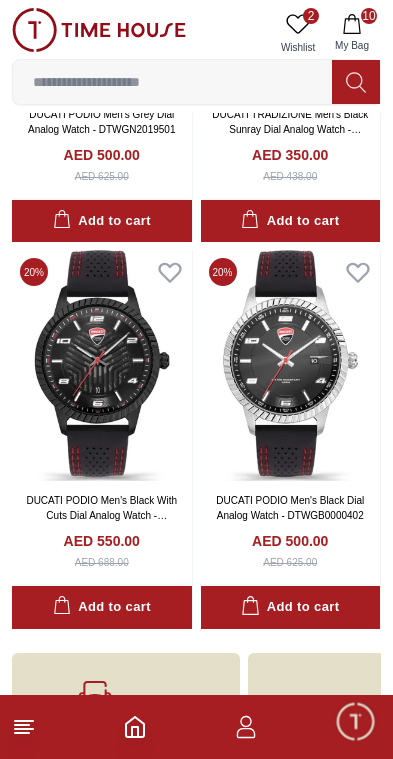 scroll, scrollTop: 2849, scrollLeft: 0, axis: vertical 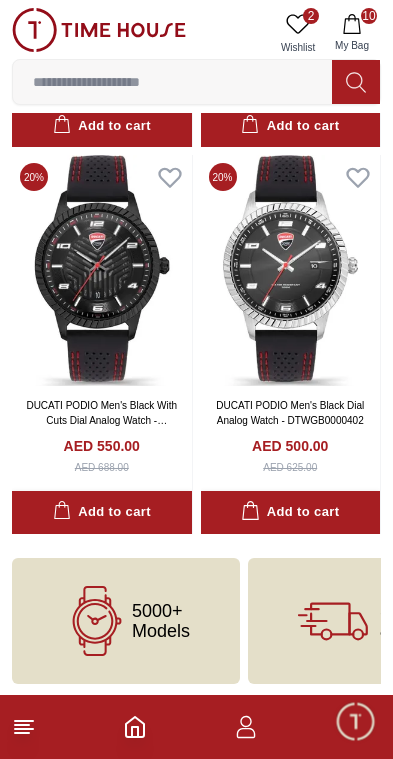 click 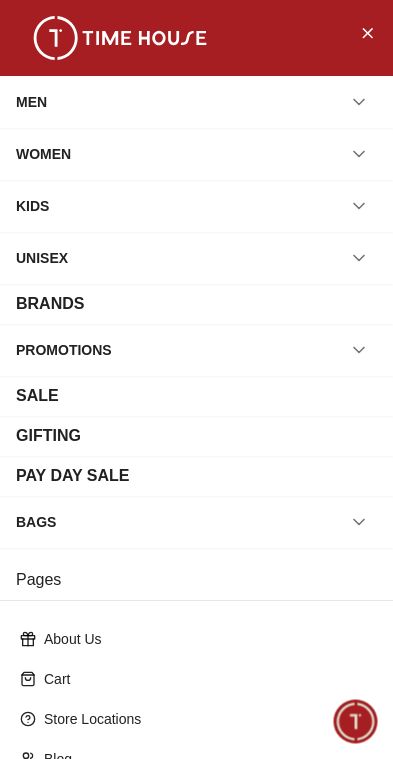 click on "BRANDS" at bounding box center [196, 304] 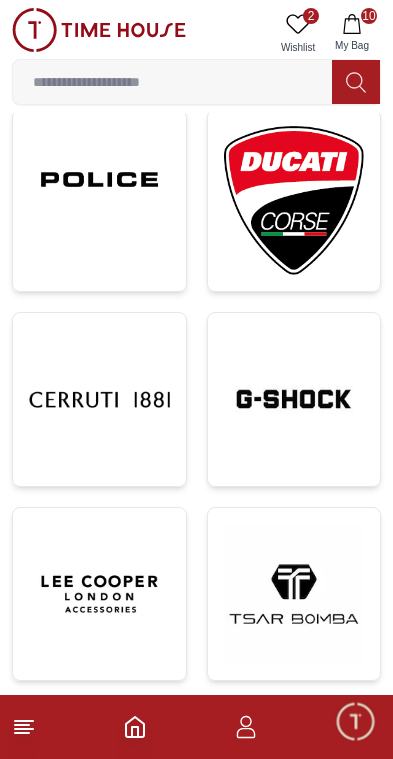 scroll, scrollTop: 1496, scrollLeft: 0, axis: vertical 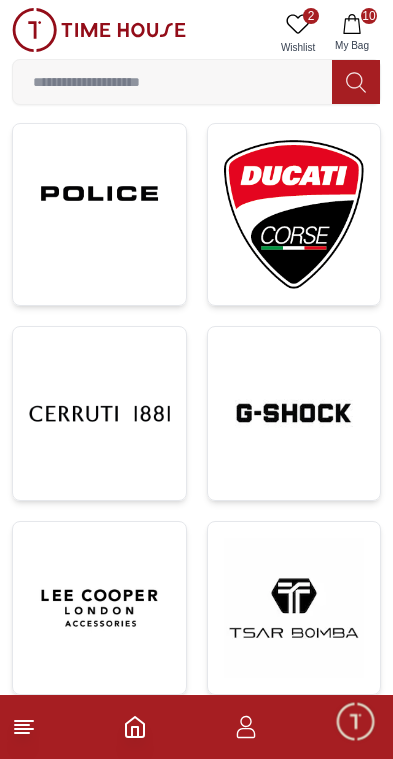 click at bounding box center [99, 413] 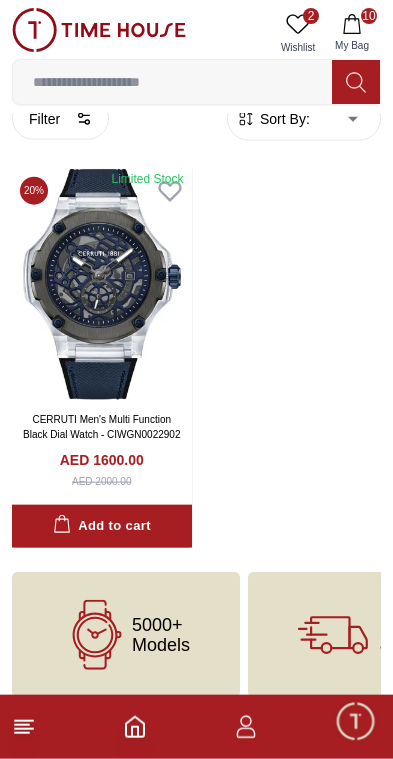 scroll, scrollTop: 576, scrollLeft: 0, axis: vertical 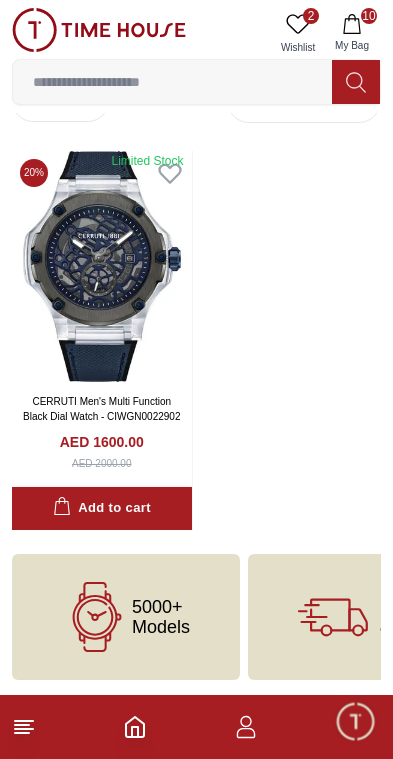 click on "10" at bounding box center (196, 727) 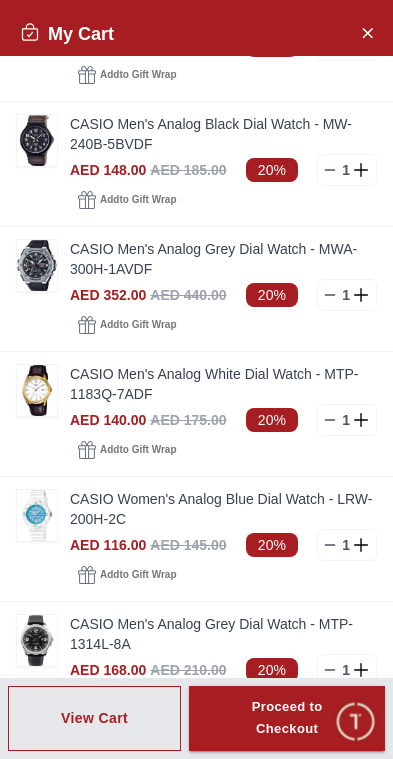 scroll, scrollTop: 455, scrollLeft: 0, axis: vertical 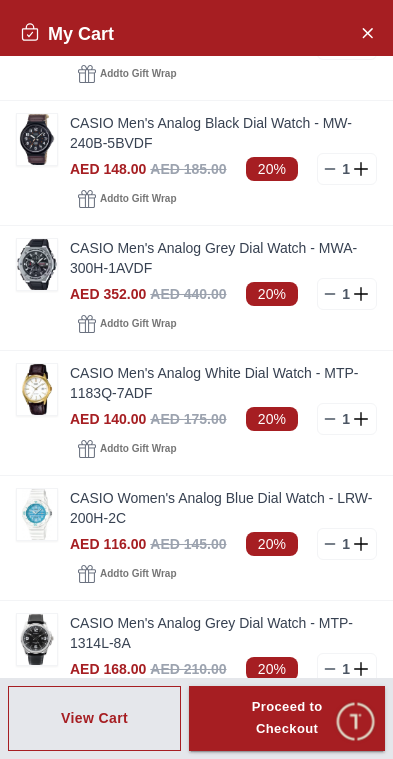 click 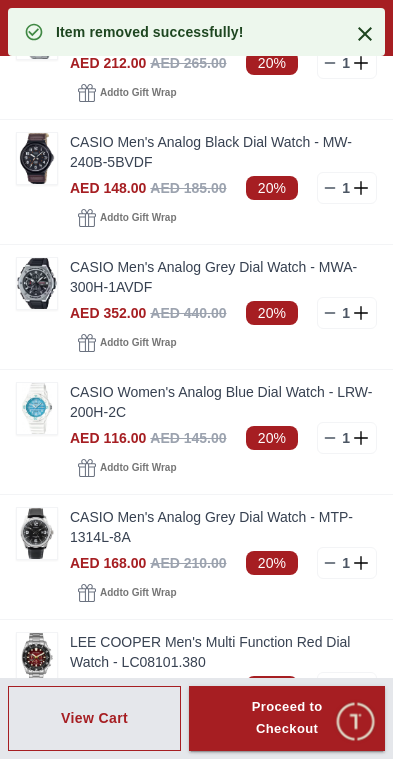 scroll, scrollTop: 435, scrollLeft: 0, axis: vertical 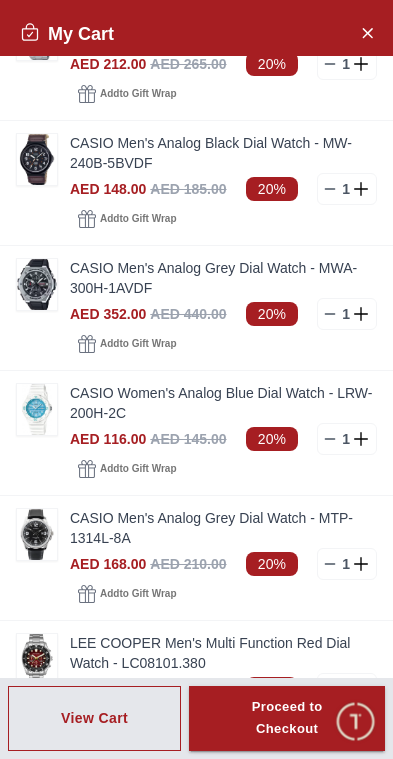 click 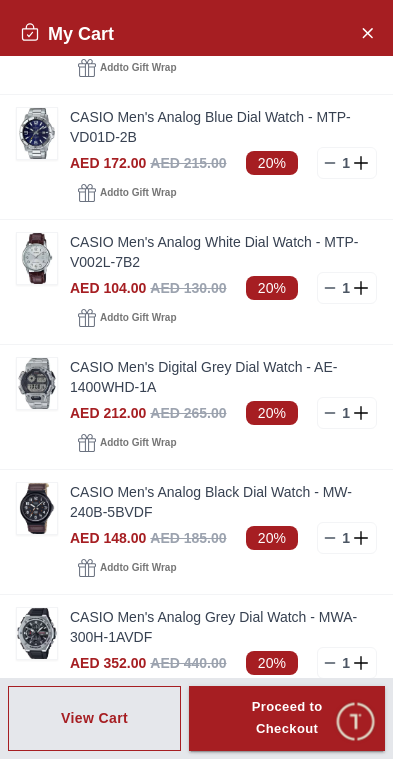scroll, scrollTop: 80, scrollLeft: 0, axis: vertical 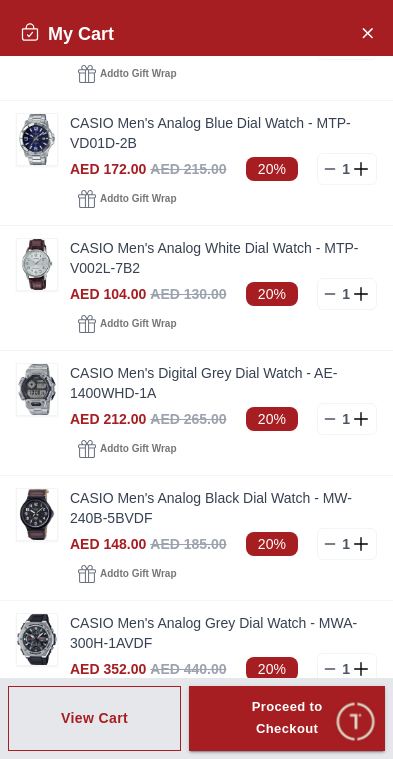 click 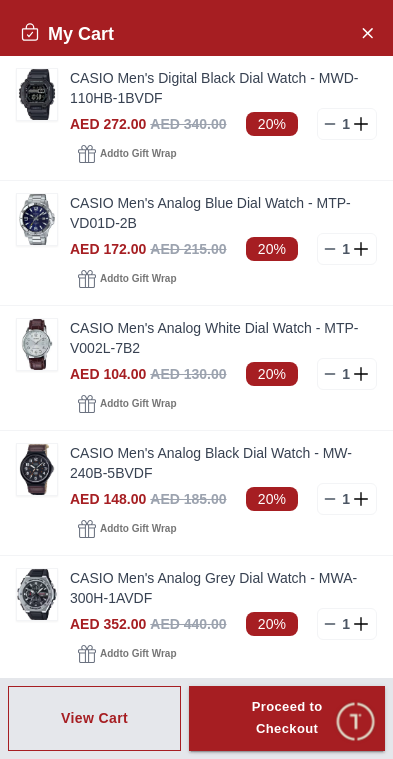 scroll, scrollTop: 0, scrollLeft: 0, axis: both 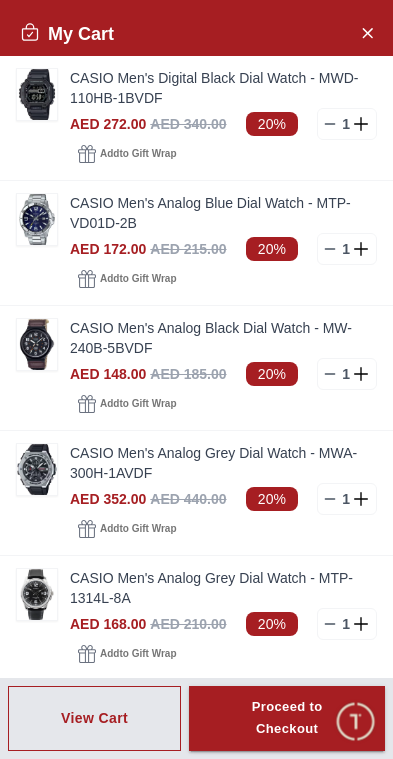 click at bounding box center (37, 344) 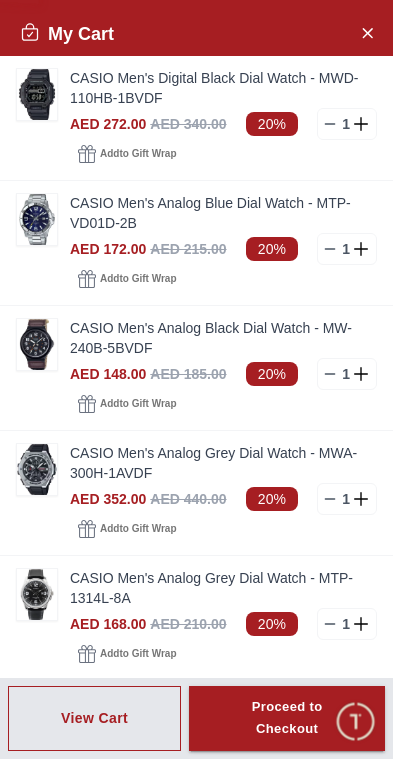 scroll, scrollTop: 0, scrollLeft: 0, axis: both 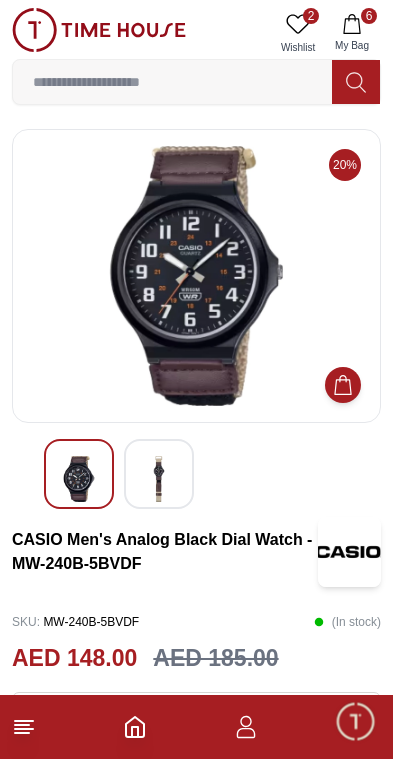 click at bounding box center (159, 479) 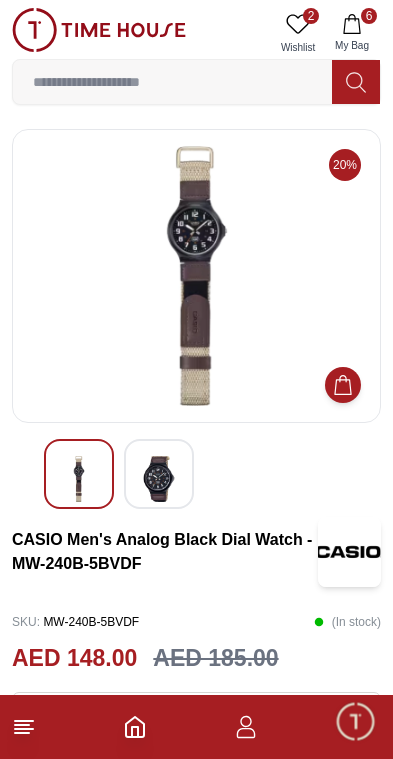 click at bounding box center (79, 479) 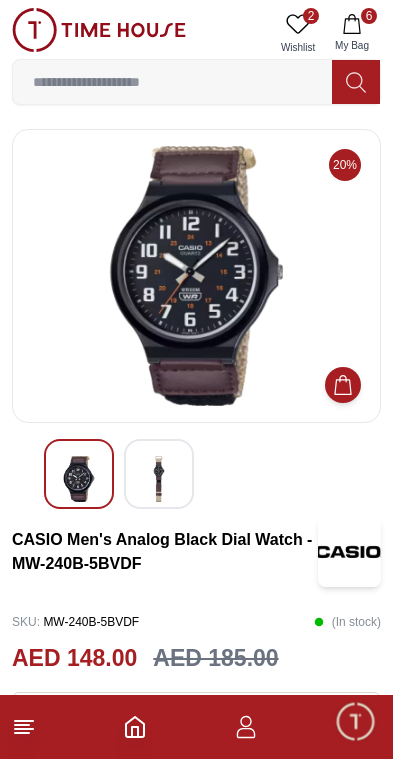 click at bounding box center [159, 479] 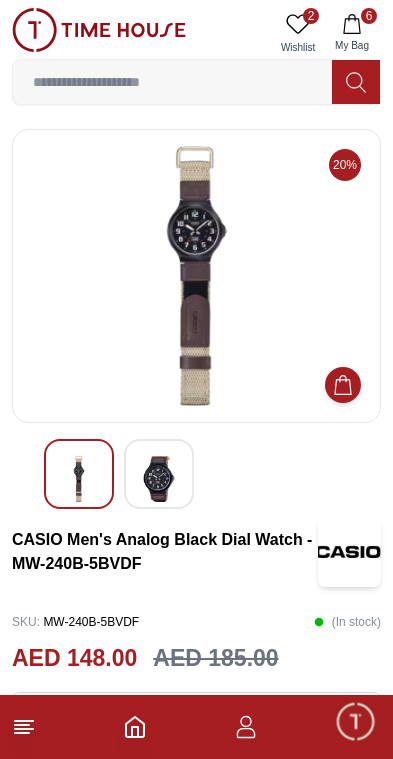 click at bounding box center (159, 479) 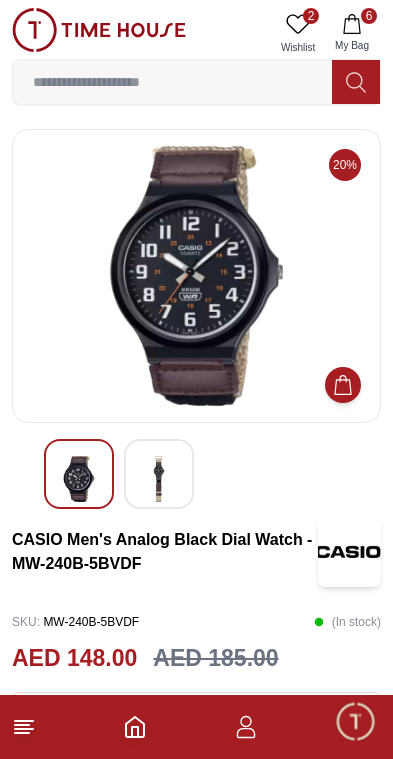 click at bounding box center [159, 479] 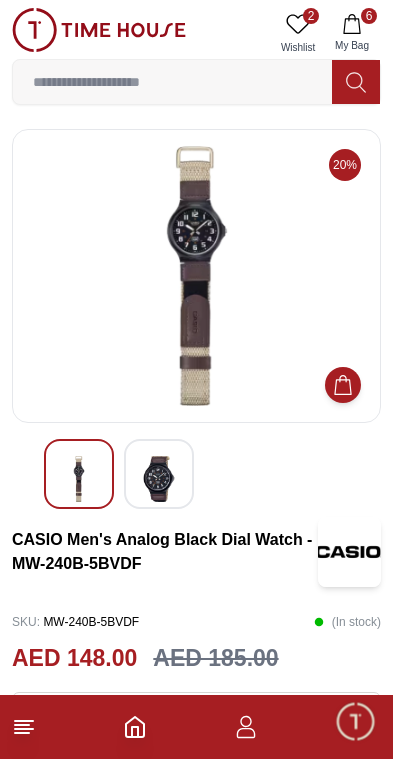 click at bounding box center (159, 479) 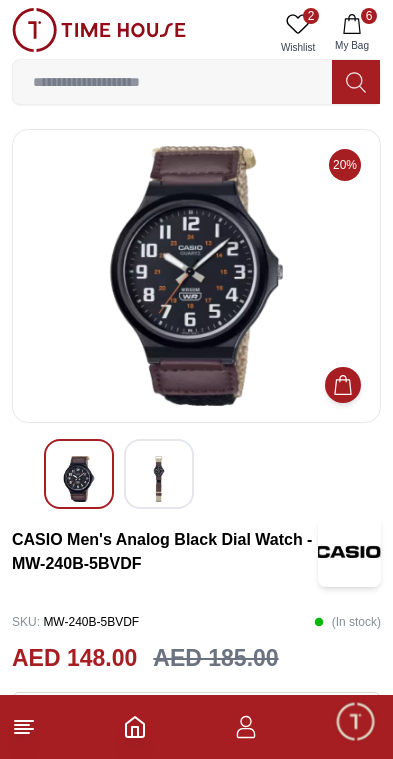 click at bounding box center (159, 479) 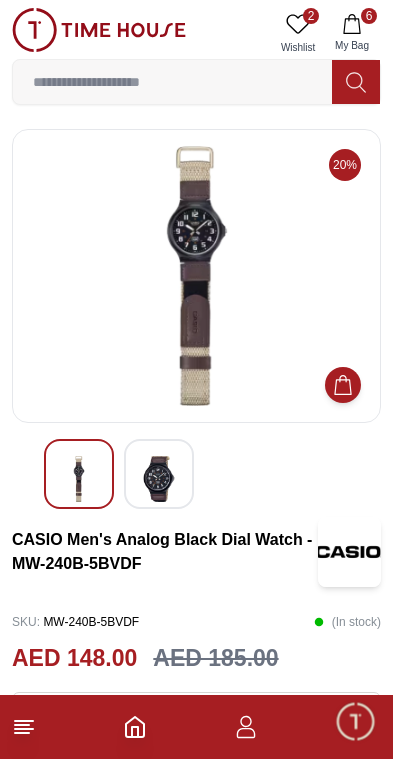 click at bounding box center [159, 479] 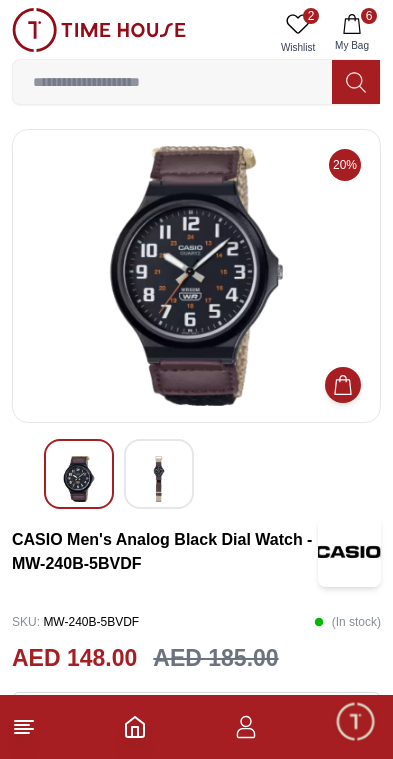 click at bounding box center [159, 479] 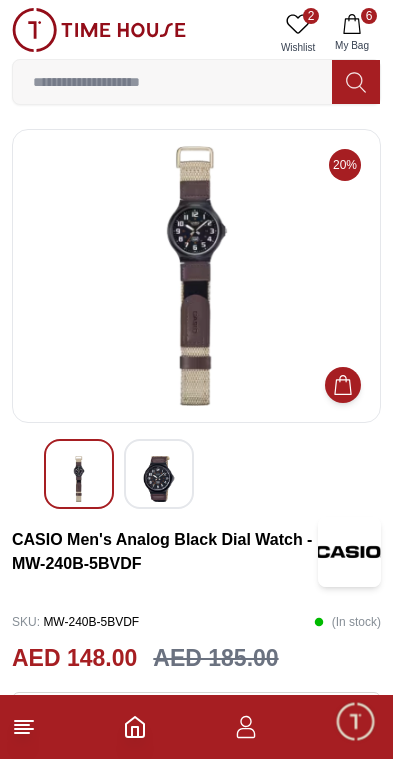 click at bounding box center [159, 479] 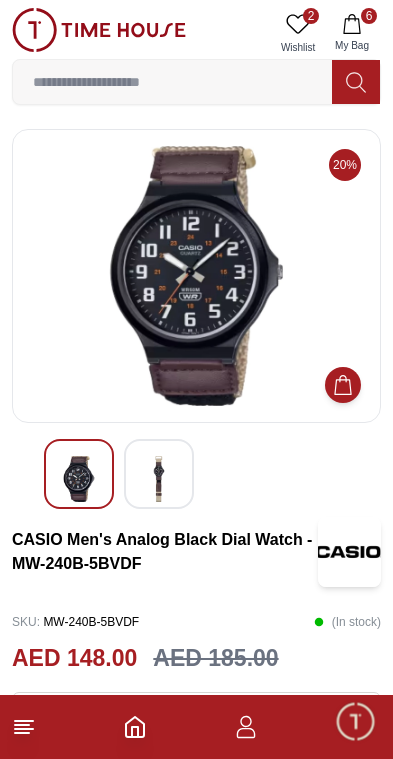 click at bounding box center [159, 479] 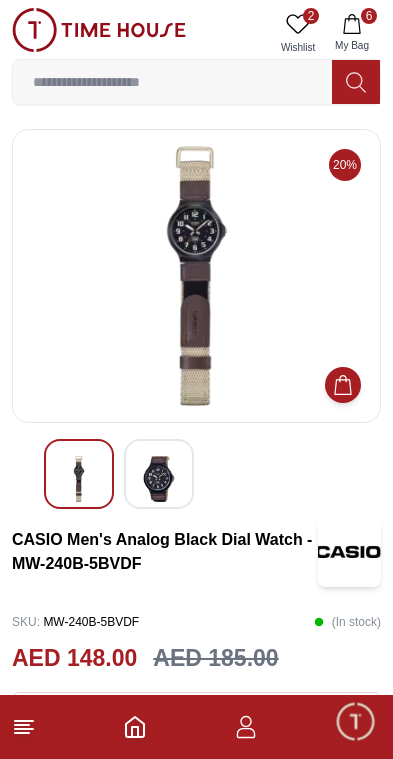 click at bounding box center [159, 479] 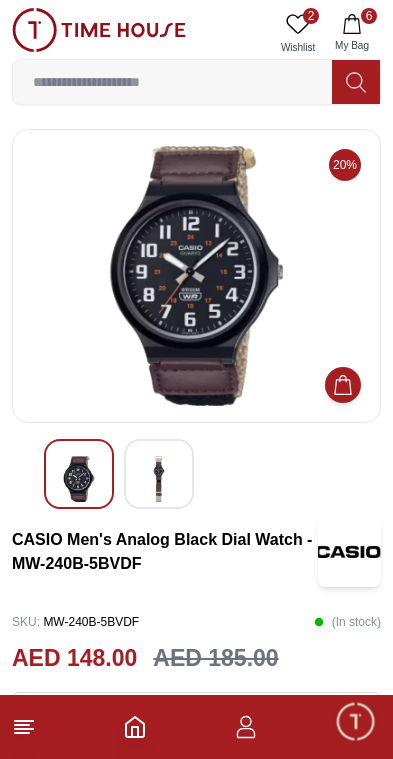 click on "6" at bounding box center [369, 16] 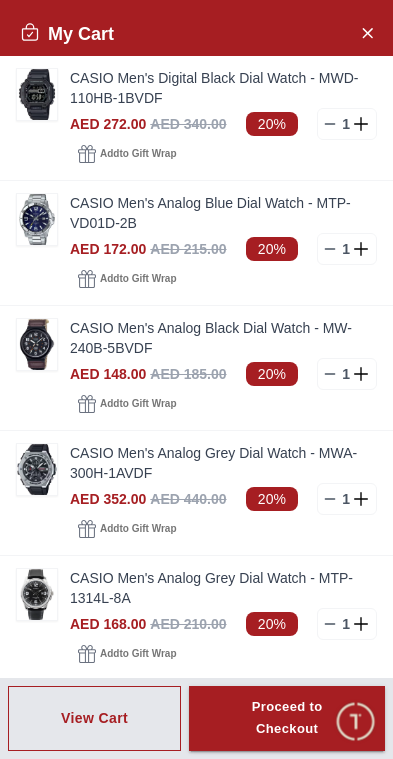 scroll, scrollTop: 0, scrollLeft: 0, axis: both 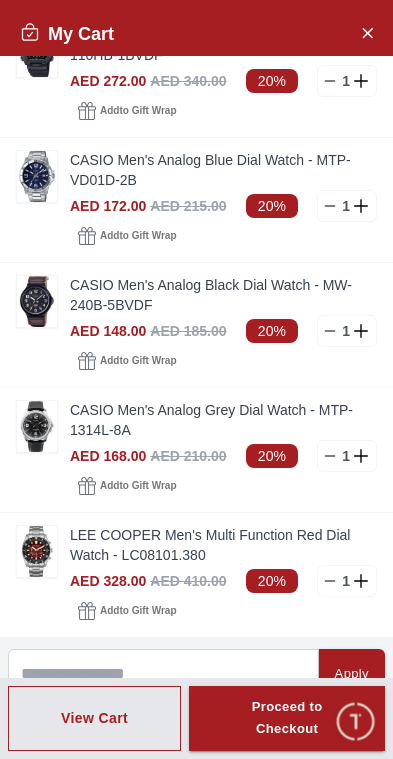 click at bounding box center [37, 176] 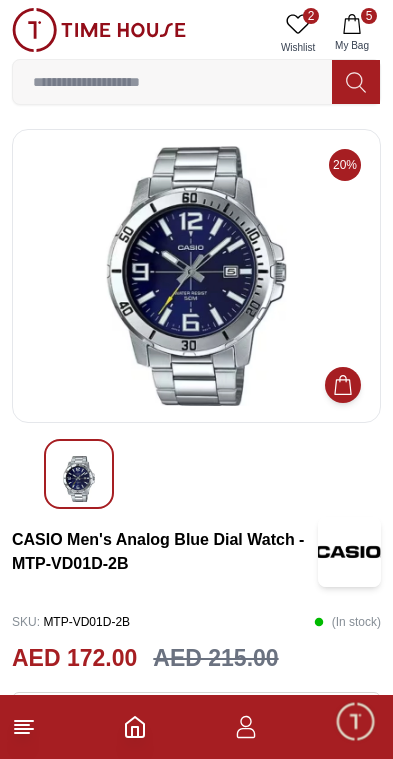 click on "My Bag" at bounding box center [352, 45] 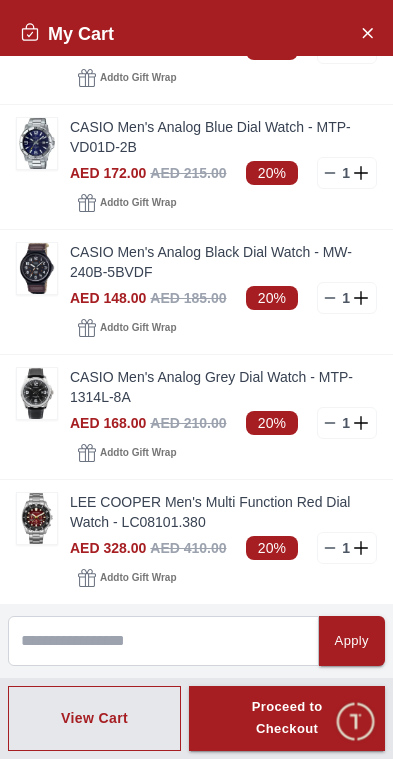 scroll, scrollTop: 86, scrollLeft: 0, axis: vertical 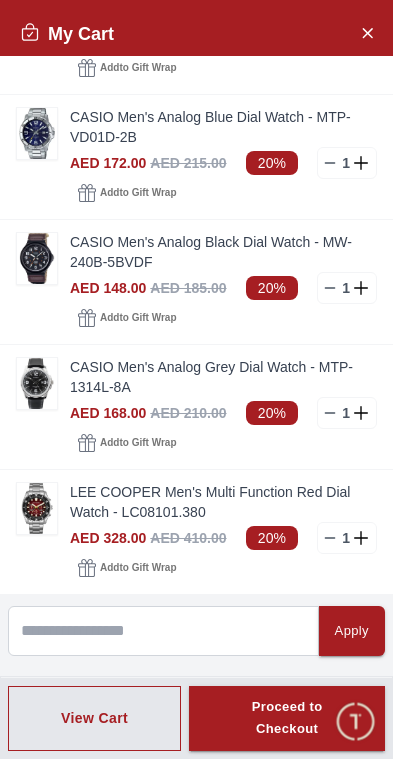 click at bounding box center [37, 508] 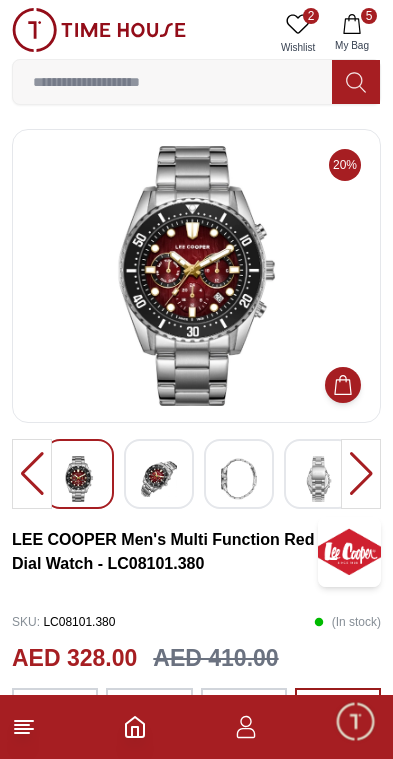 click on "5 My Bag" at bounding box center [352, 33] 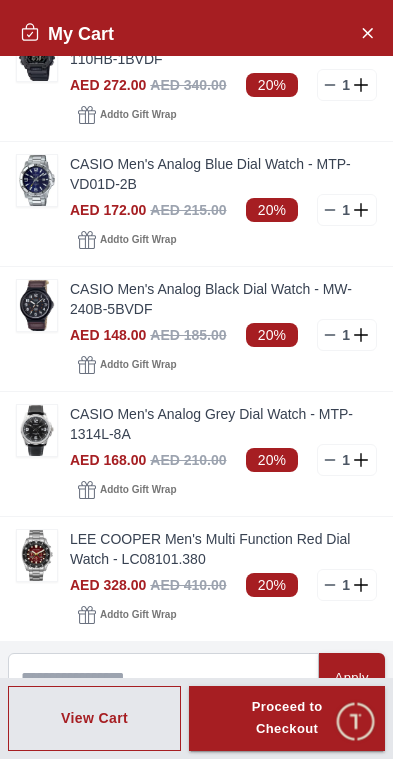 scroll, scrollTop: 35, scrollLeft: 0, axis: vertical 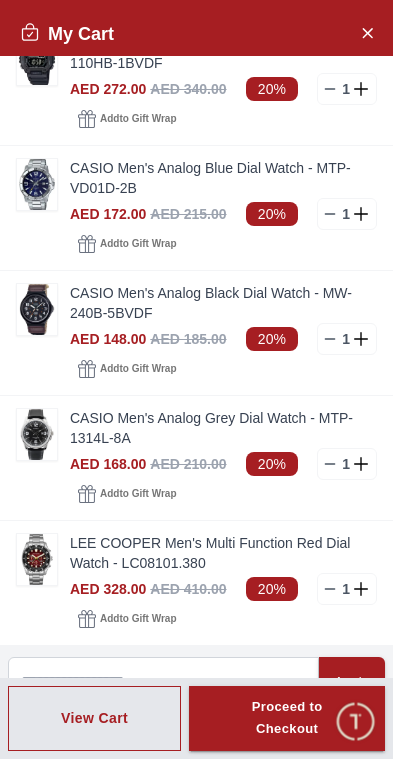 click at bounding box center [37, 184] 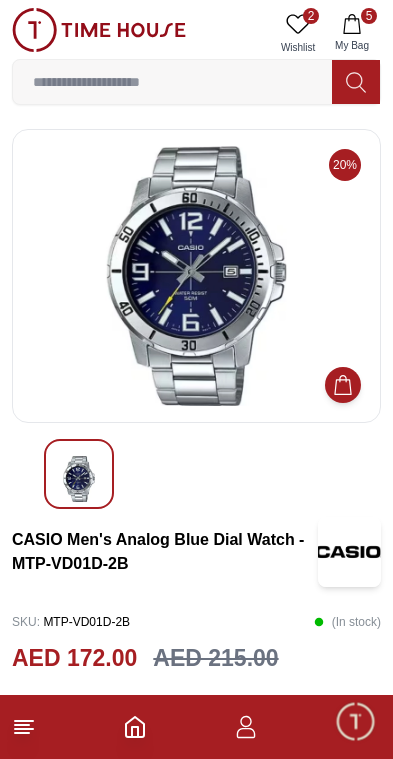 click on "5 My Bag" at bounding box center [352, 33] 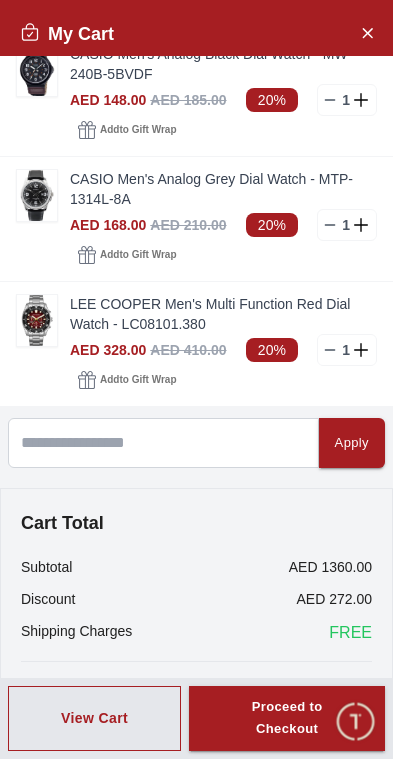 scroll, scrollTop: 270, scrollLeft: 0, axis: vertical 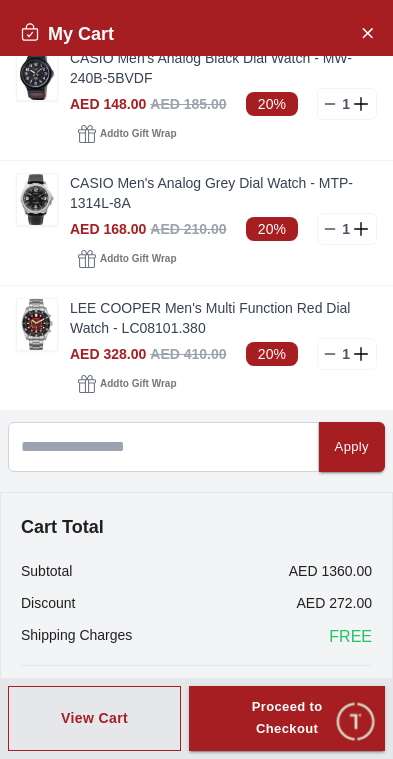 click at bounding box center [37, 324] 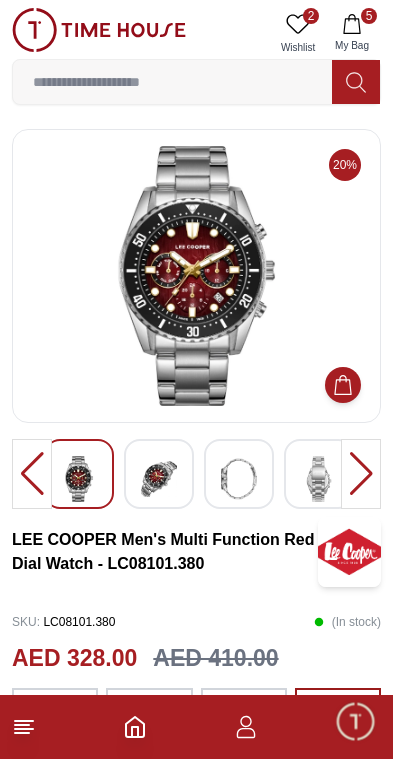 click 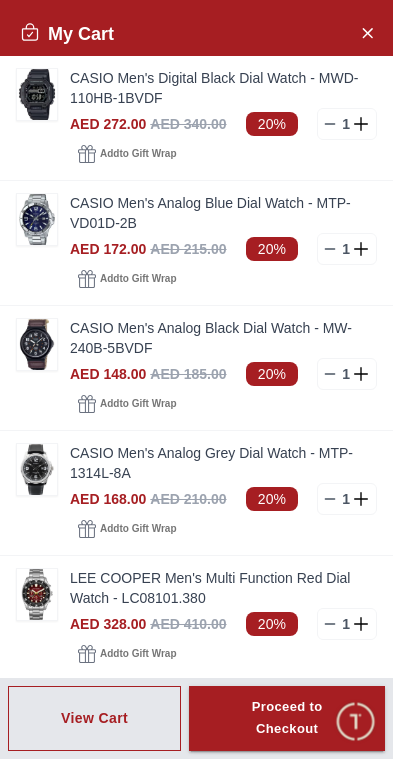 click at bounding box center (37, 594) 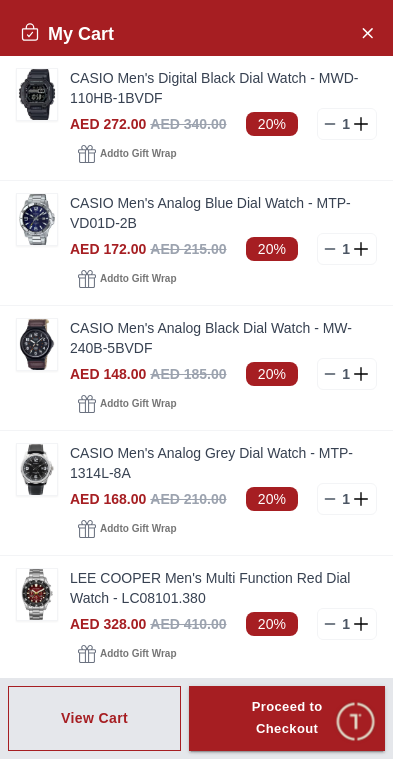 click at bounding box center [37, 594] 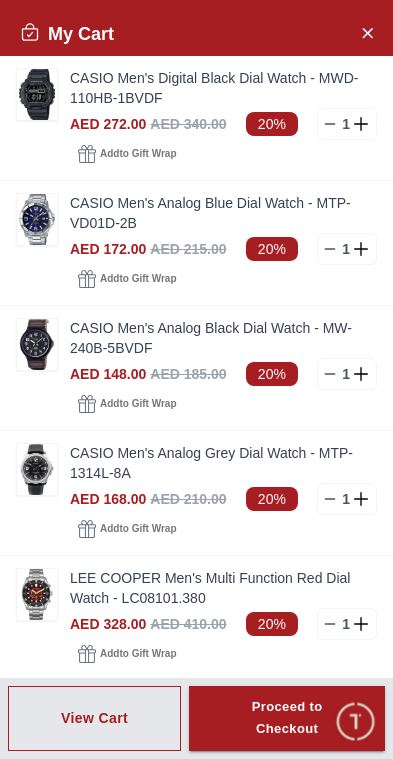 click at bounding box center [37, 594] 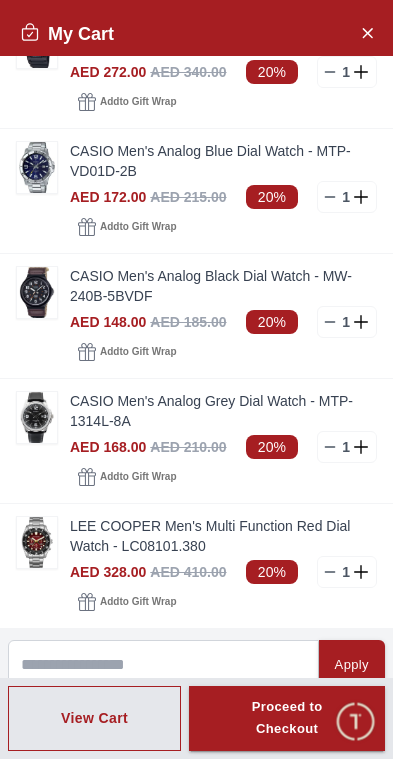 scroll, scrollTop: 51, scrollLeft: 0, axis: vertical 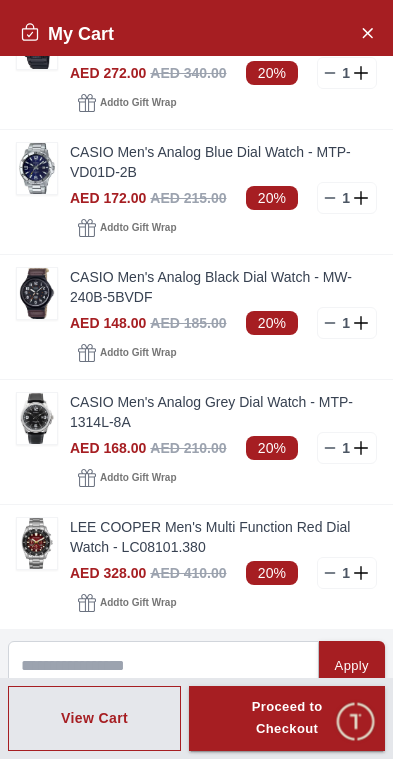 click 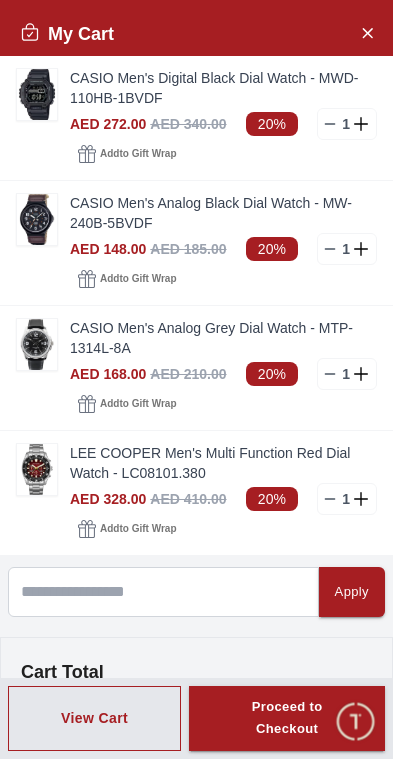 scroll, scrollTop: 0, scrollLeft: 0, axis: both 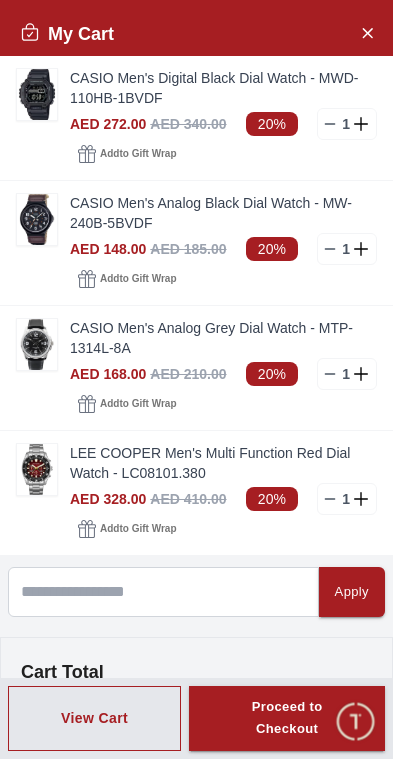 click at bounding box center [37, 344] 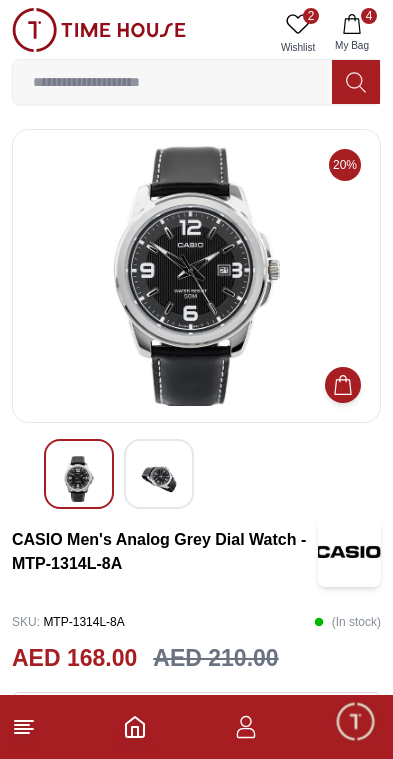 click at bounding box center (159, 474) 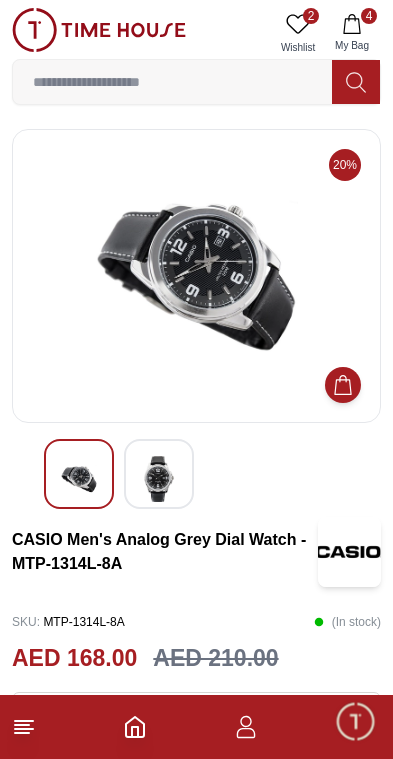 click at bounding box center [79, 479] 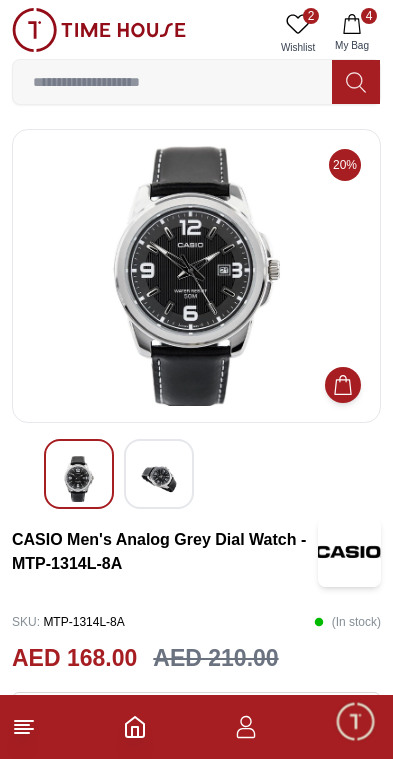 click at bounding box center (159, 479) 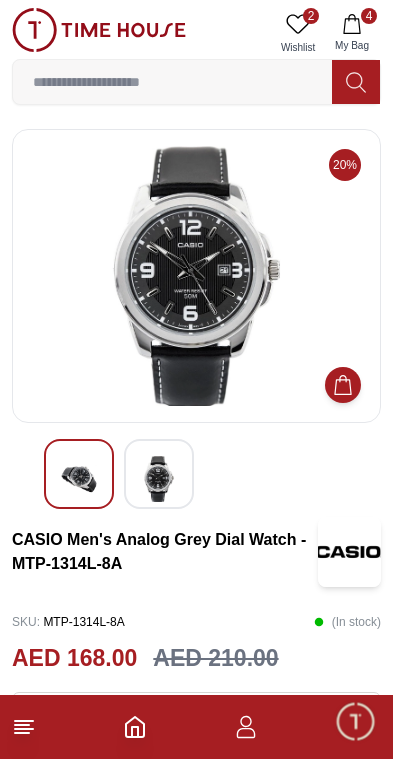 click at bounding box center (159, 479) 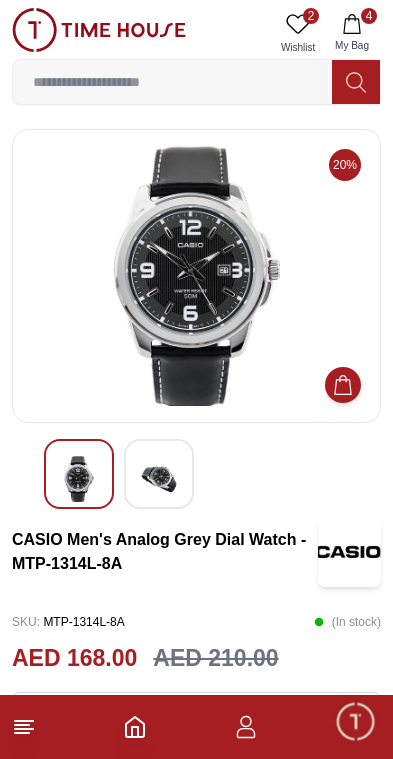 click at bounding box center [159, 479] 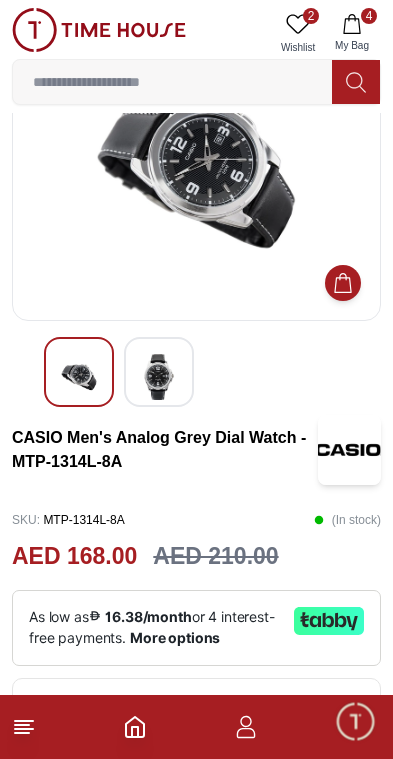scroll, scrollTop: 99, scrollLeft: 0, axis: vertical 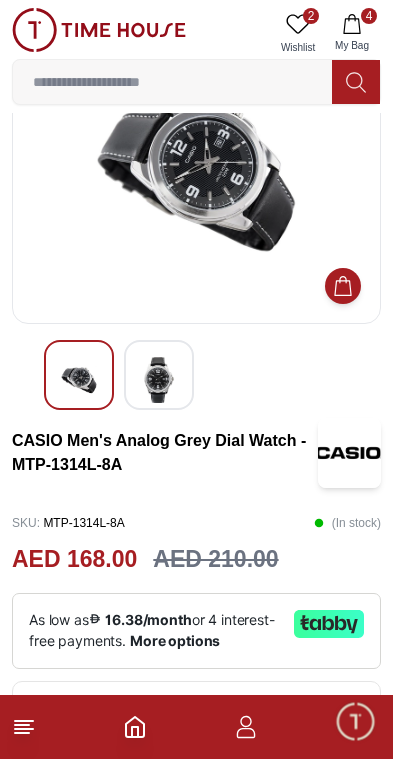 click 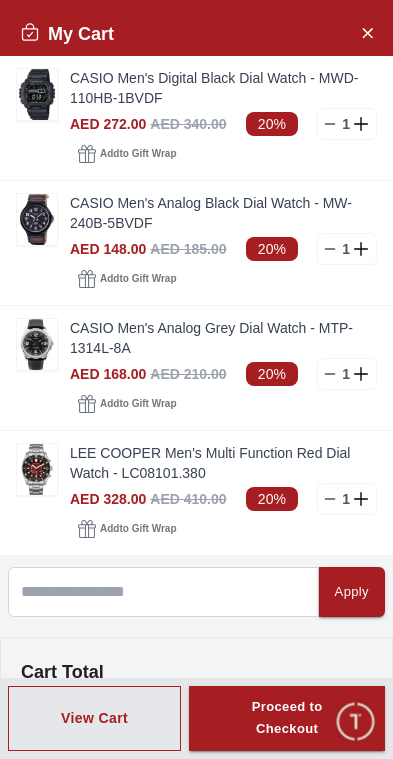 click at bounding box center (37, 219) 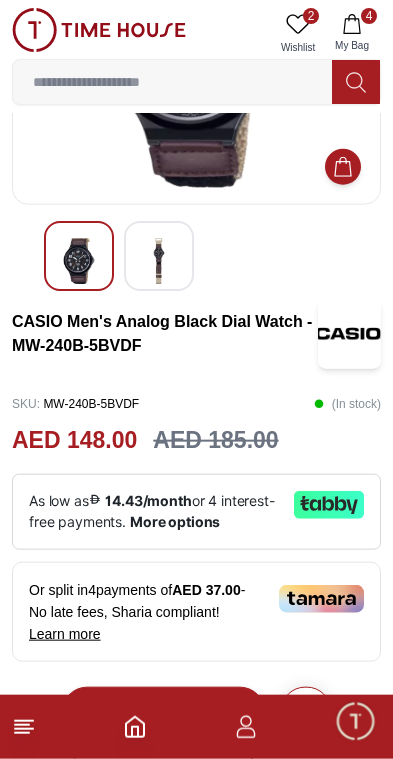 scroll, scrollTop: 220, scrollLeft: 0, axis: vertical 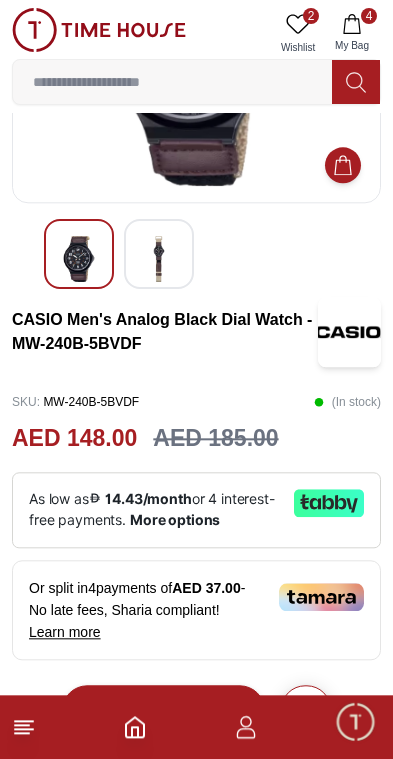click on "4 My Bag" at bounding box center [352, 33] 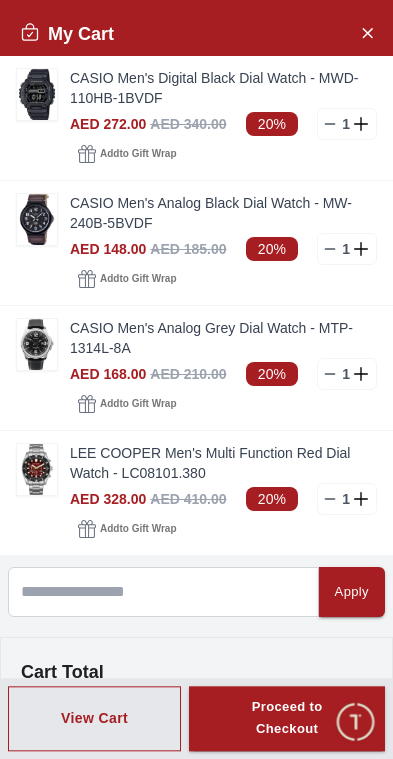 scroll, scrollTop: 220, scrollLeft: 0, axis: vertical 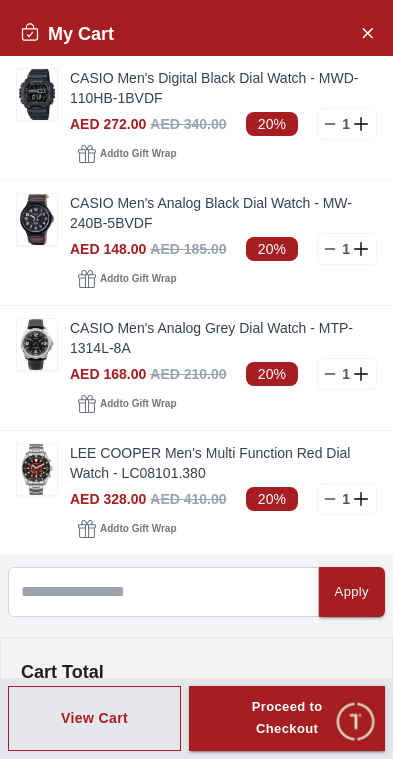 click 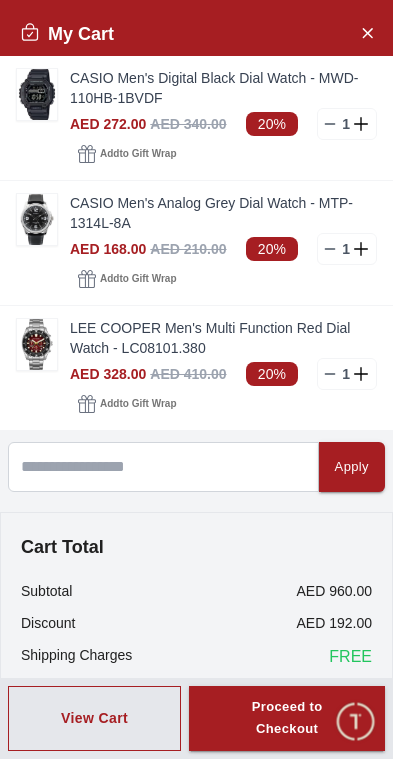 scroll, scrollTop: 0, scrollLeft: 0, axis: both 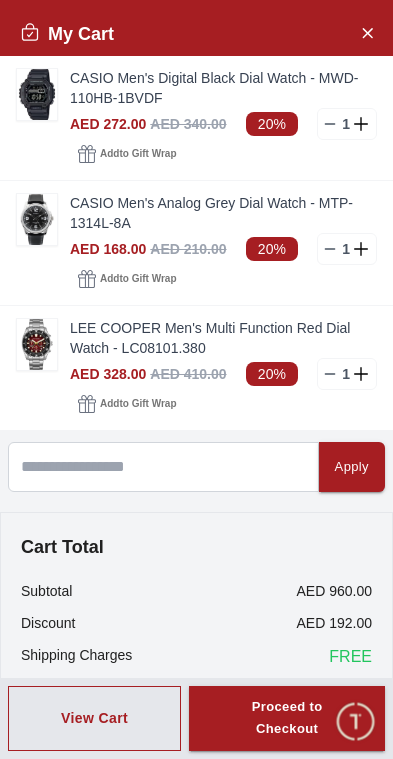 click on "1" at bounding box center (347, 249) 